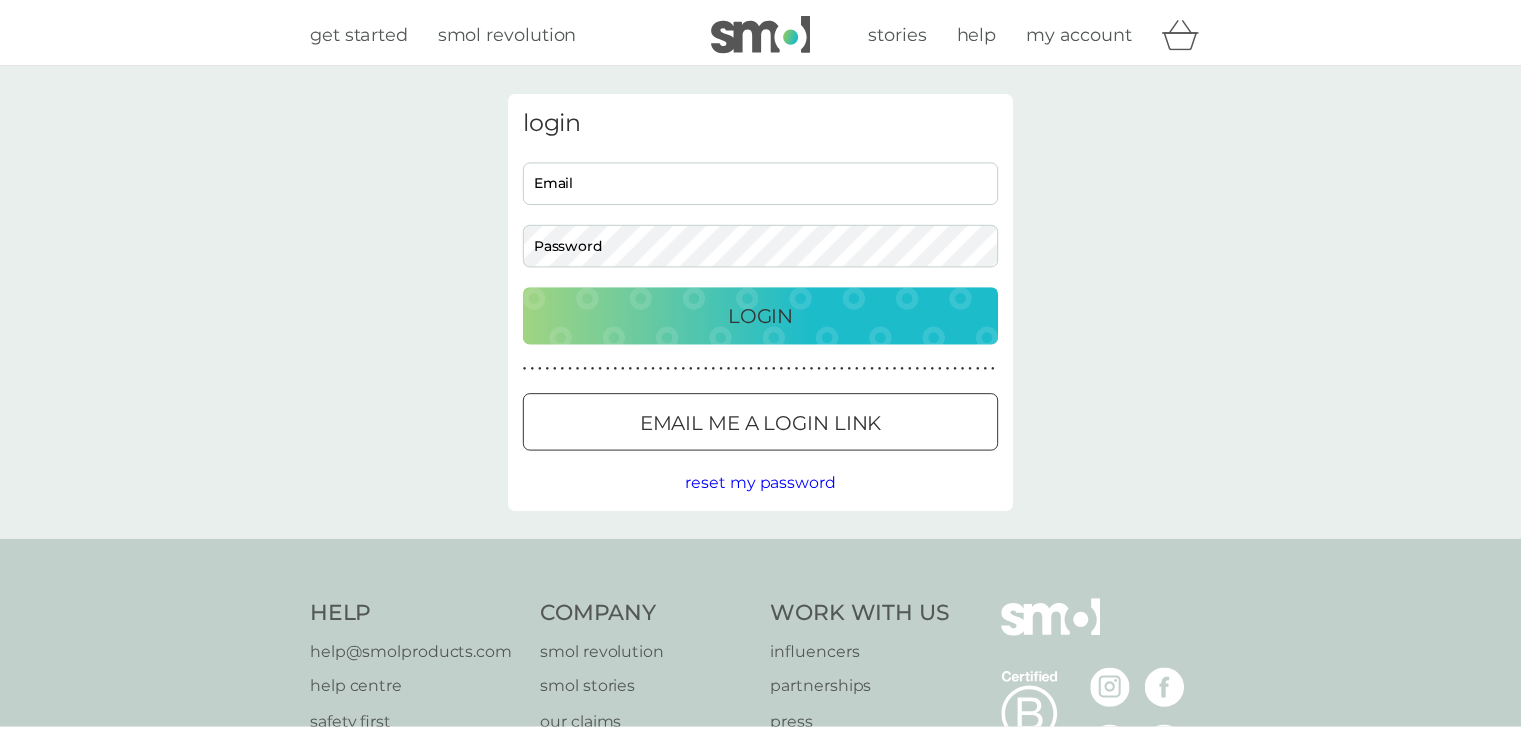 scroll, scrollTop: 0, scrollLeft: 0, axis: both 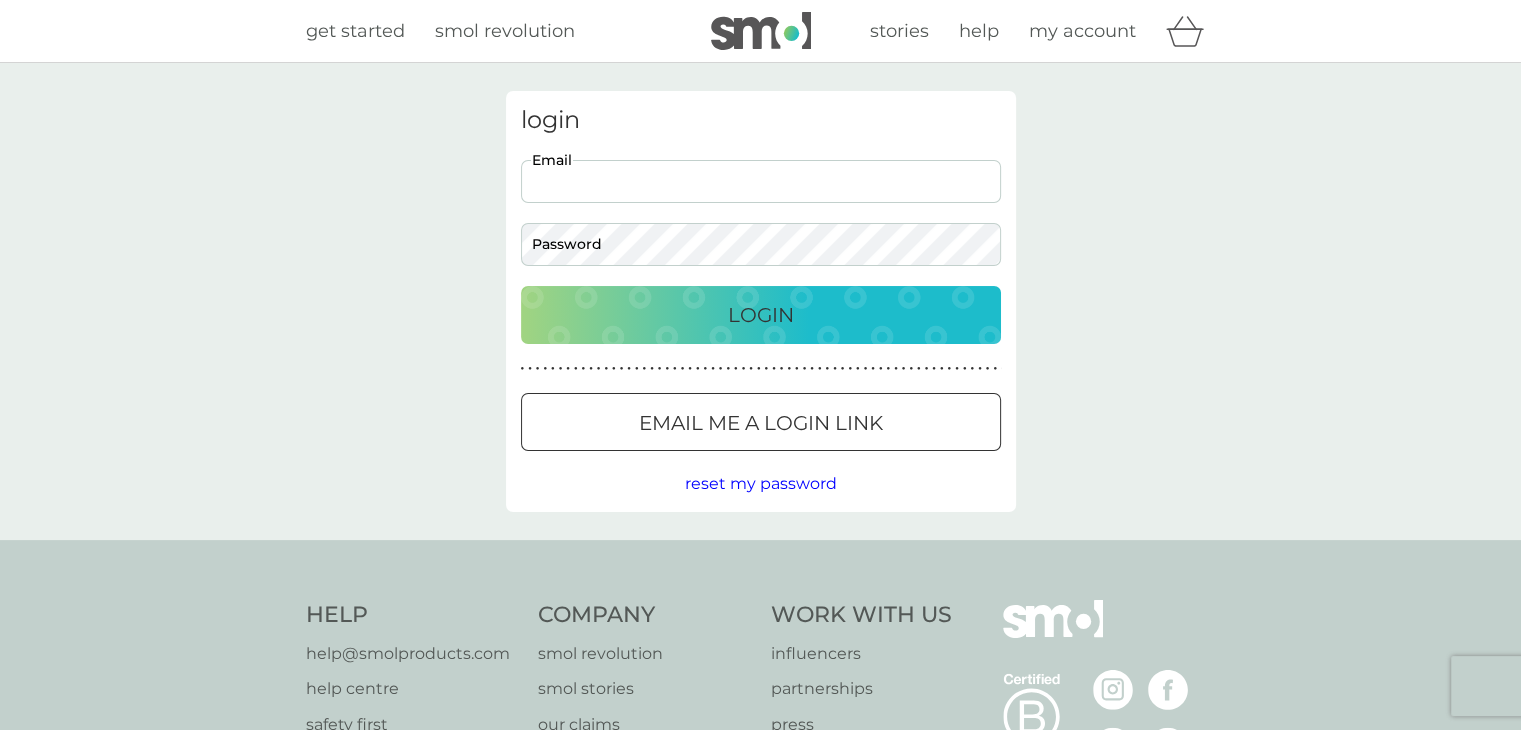 click on "Email" at bounding box center [761, 181] 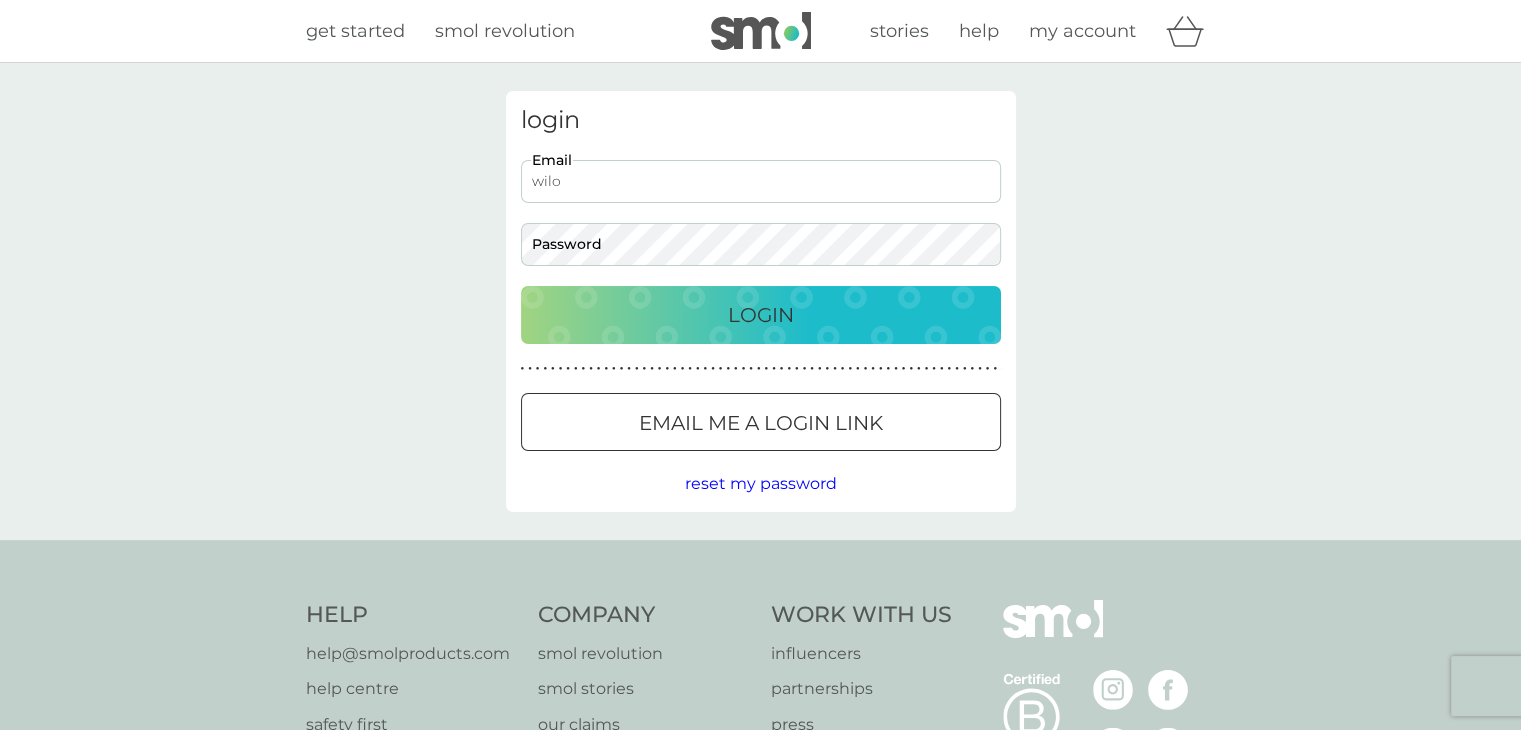 click on "wilo" at bounding box center (761, 181) 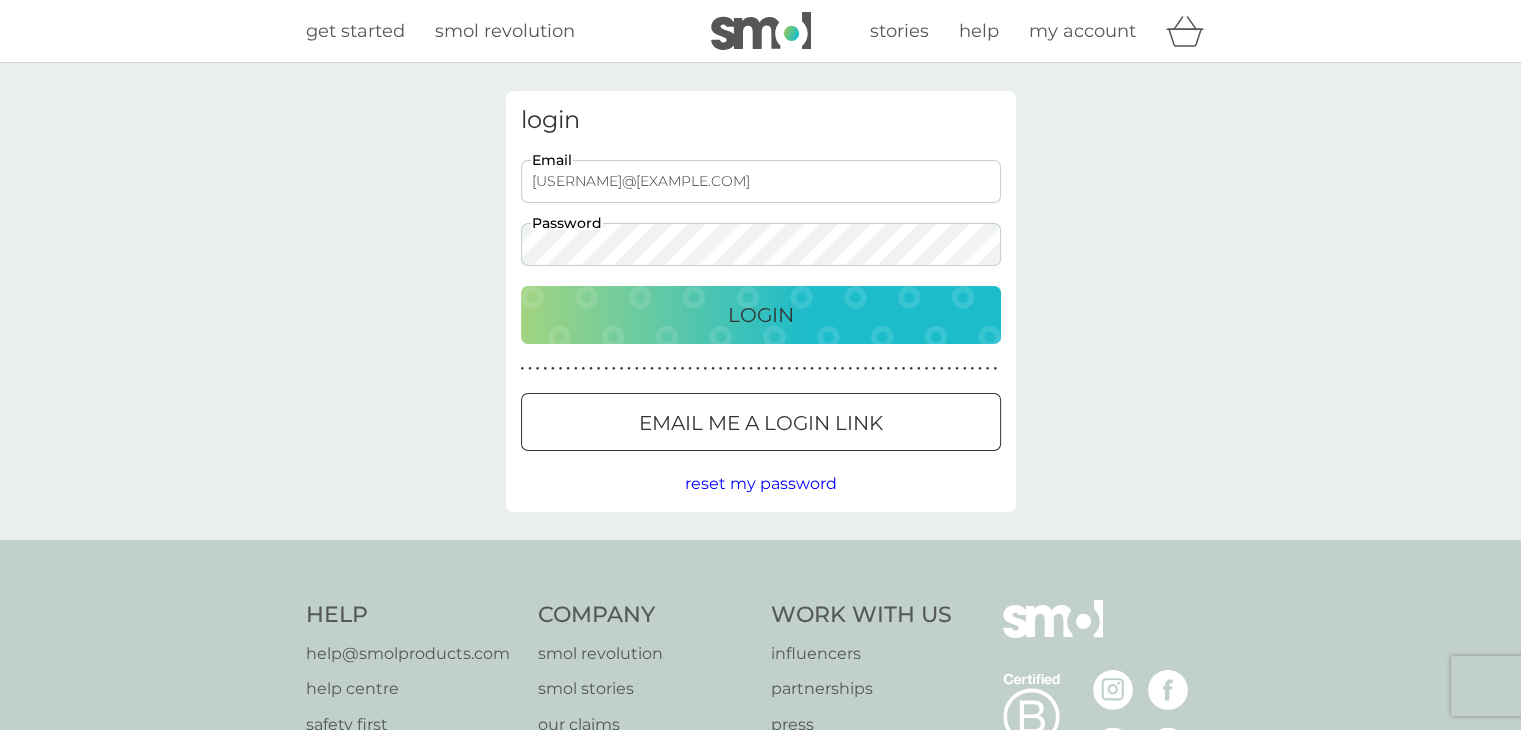 click on "Login" at bounding box center (761, 315) 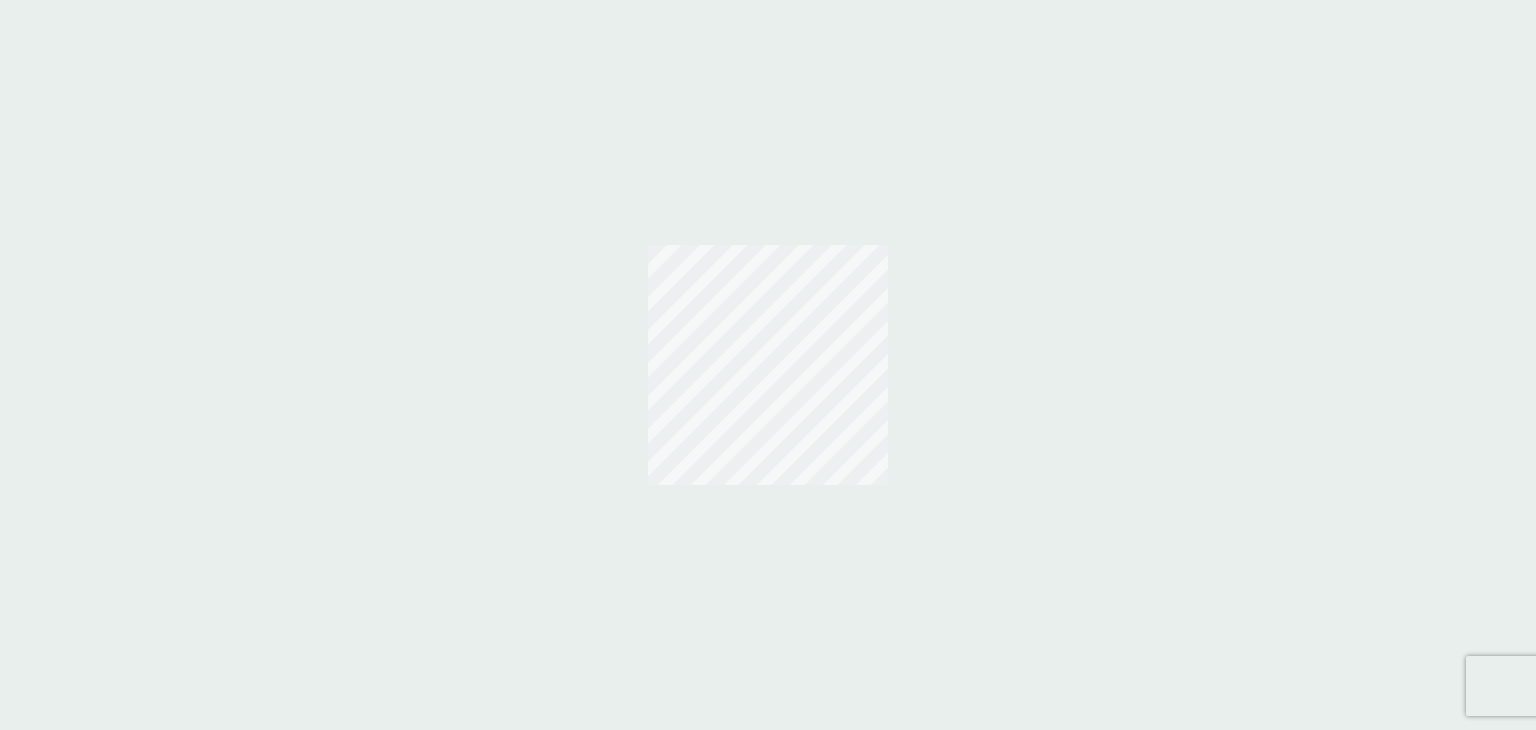 scroll, scrollTop: 0, scrollLeft: 0, axis: both 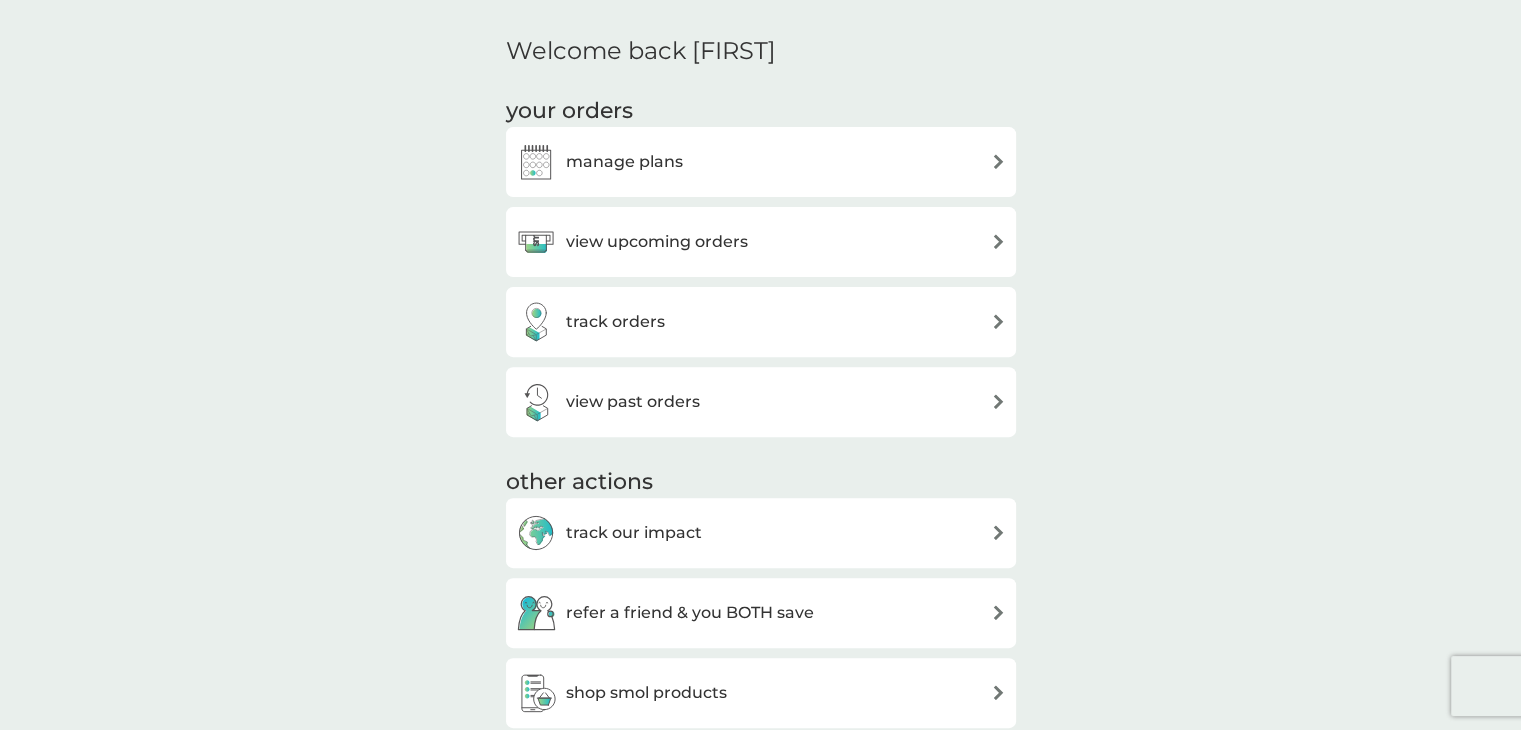 click on "manage plans" at bounding box center (624, 162) 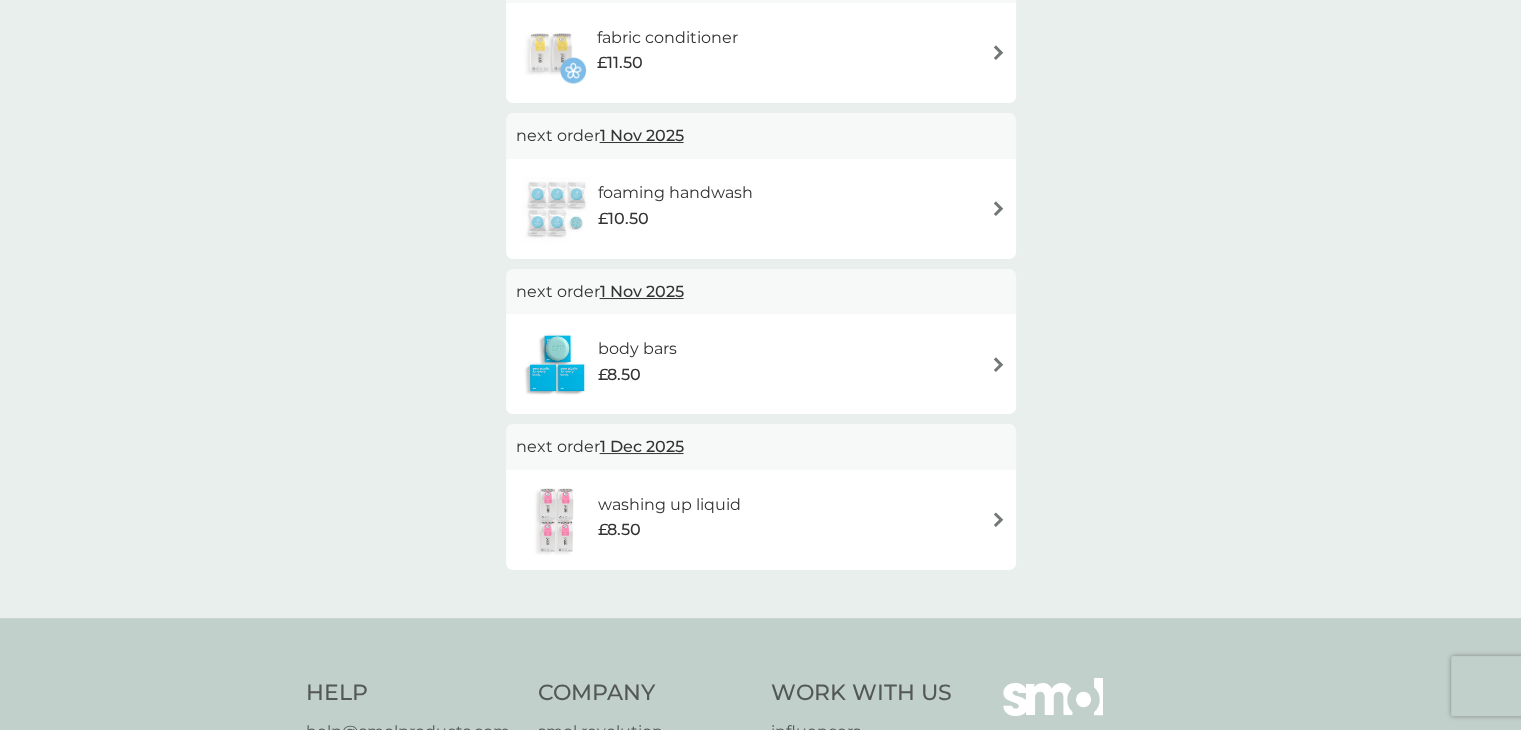 scroll, scrollTop: 100, scrollLeft: 0, axis: vertical 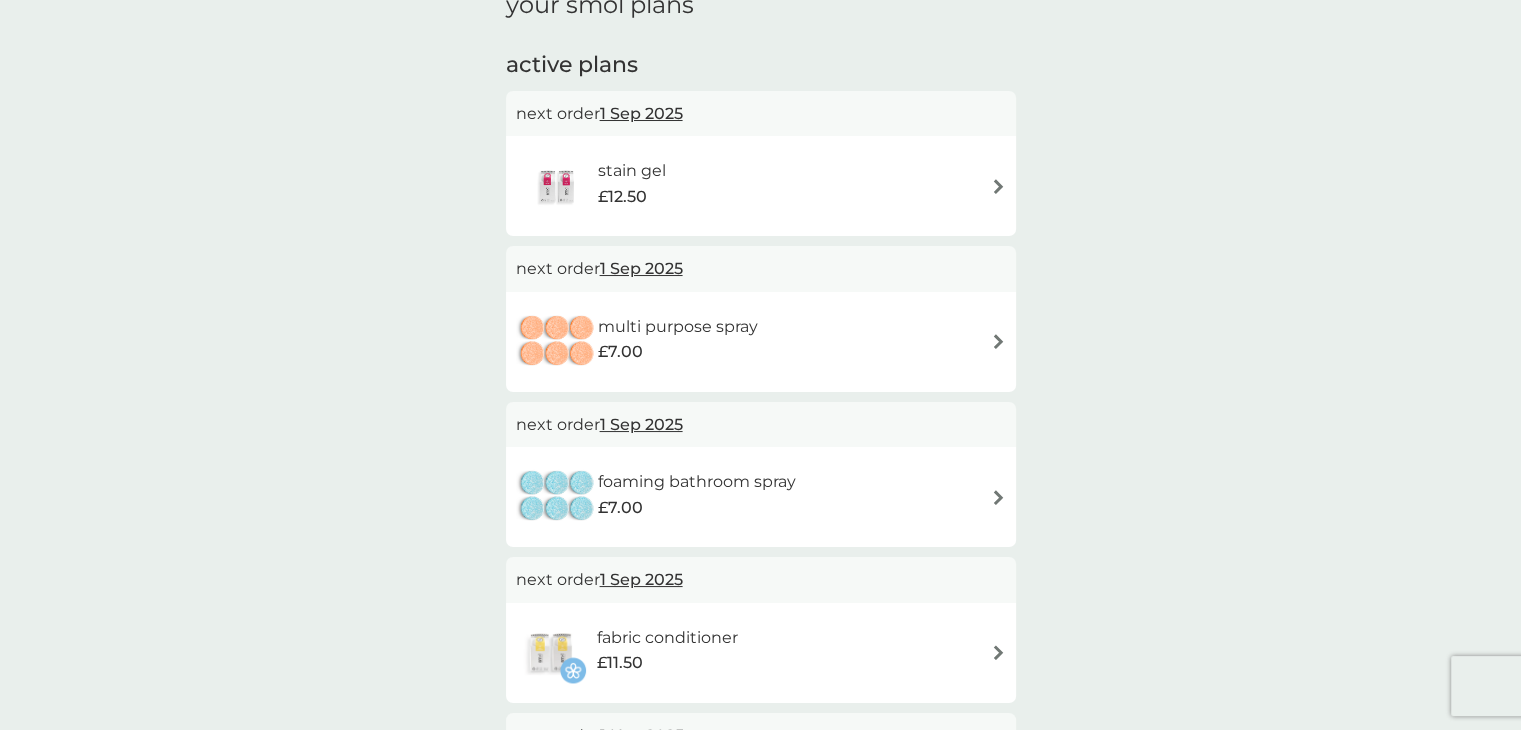 click on "1 Sep 2025" at bounding box center (641, 113) 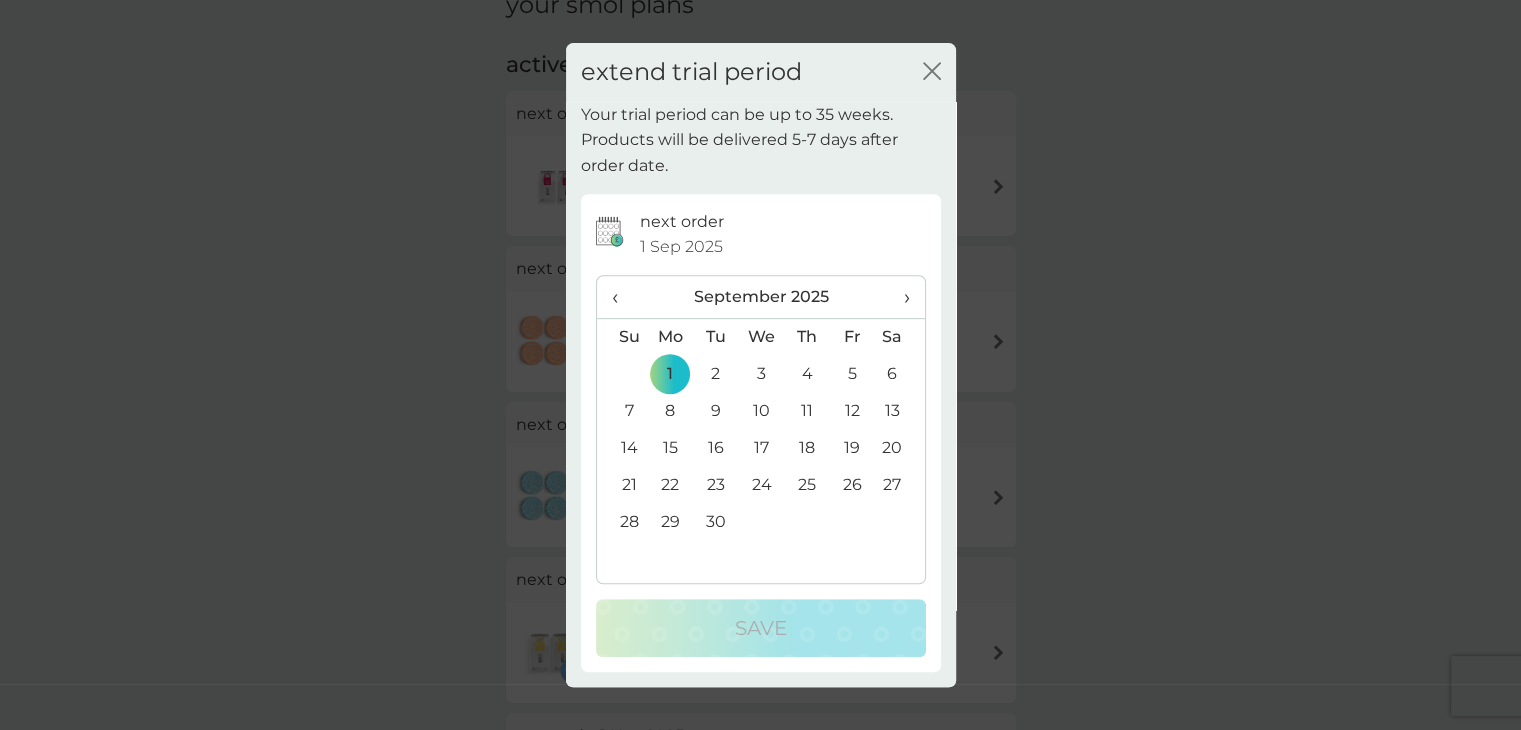 click on "›" at bounding box center [899, 297] 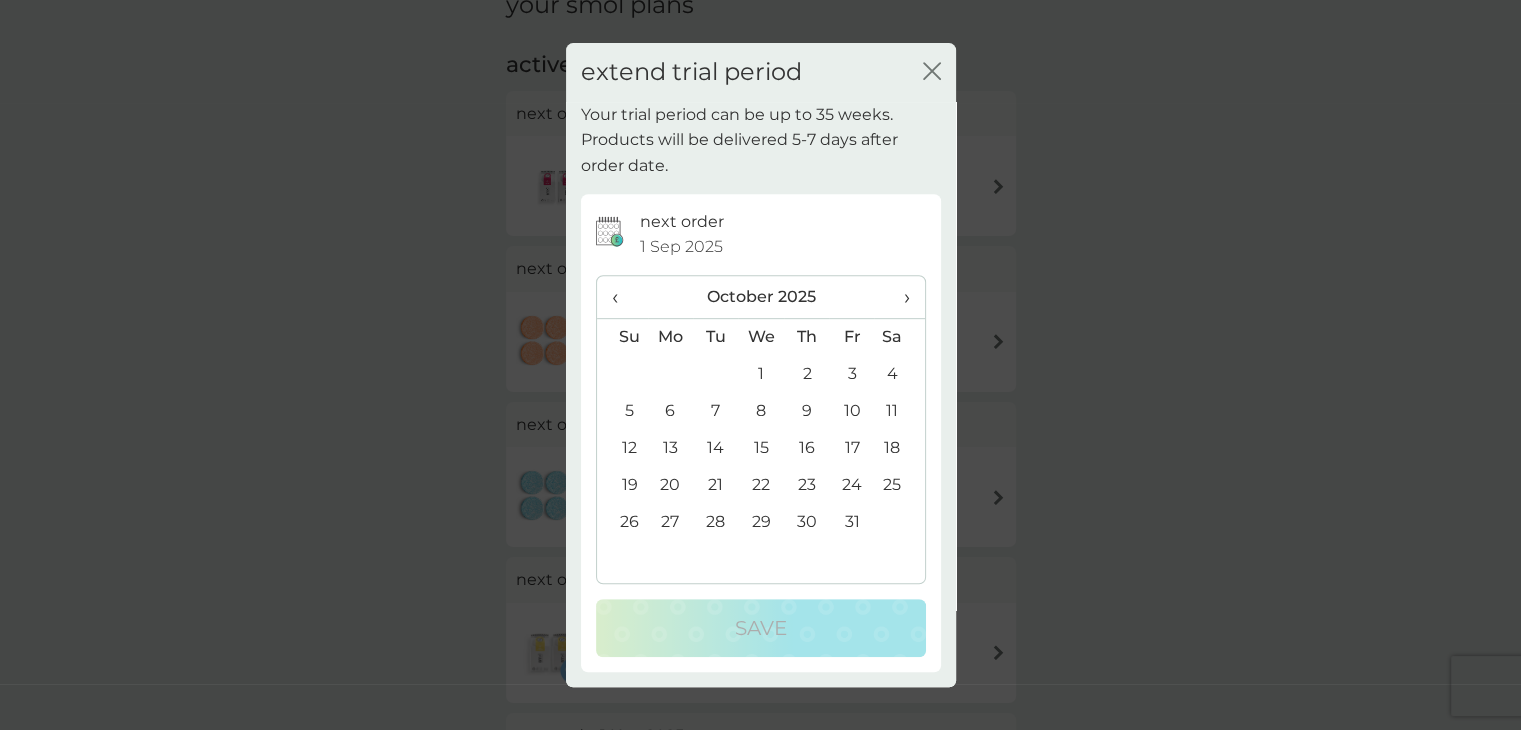 click on "›" at bounding box center [899, 297] 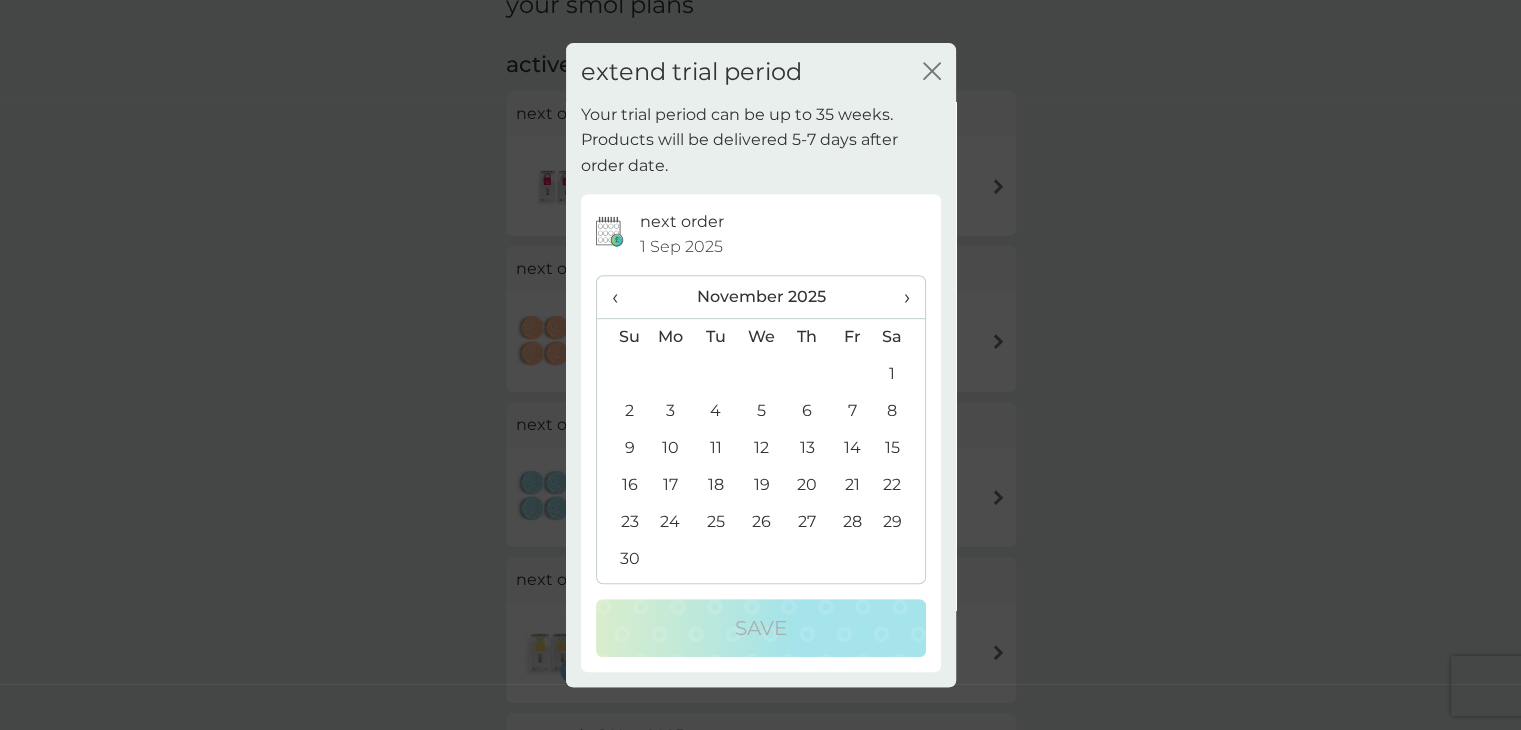 click on "1" at bounding box center [899, 374] 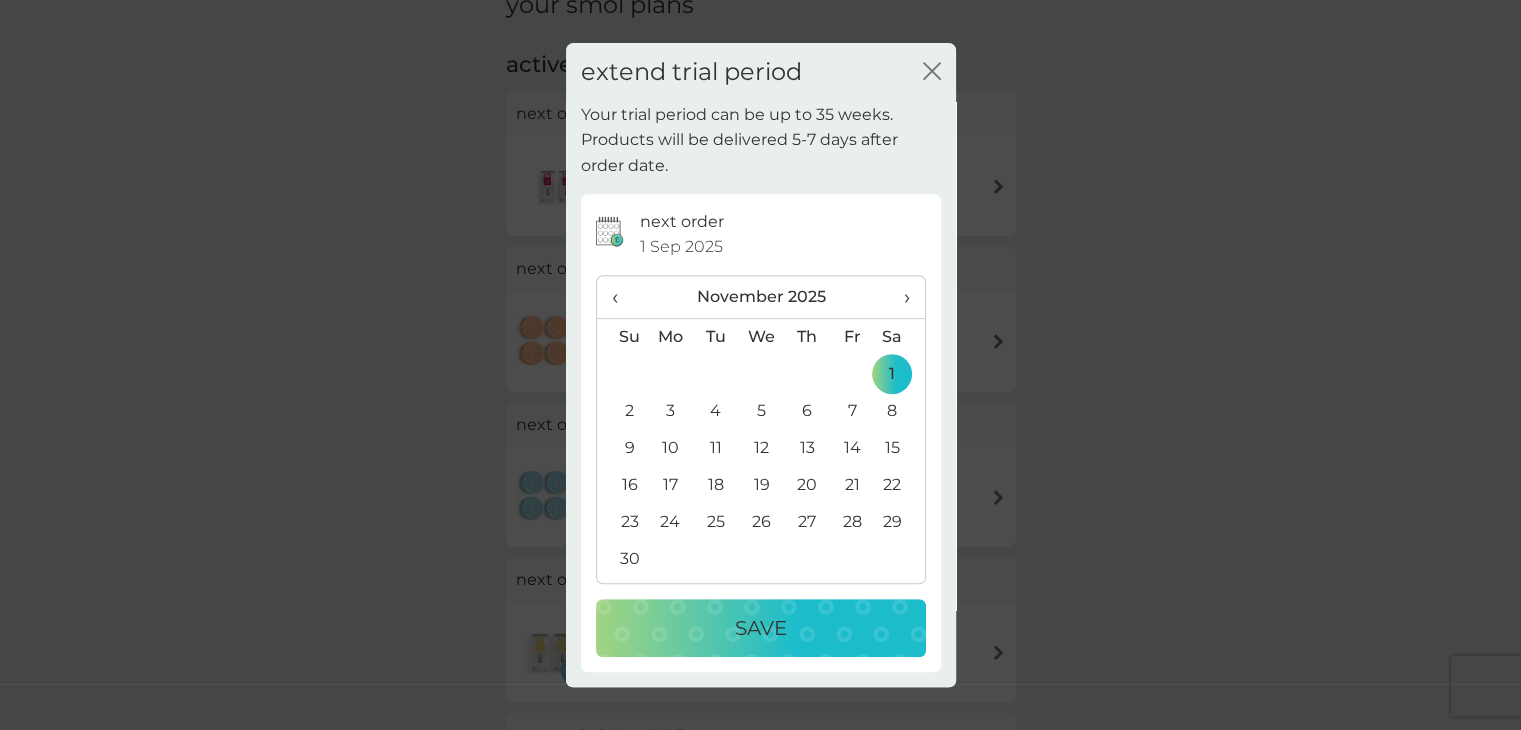 click on "Save" at bounding box center (761, 628) 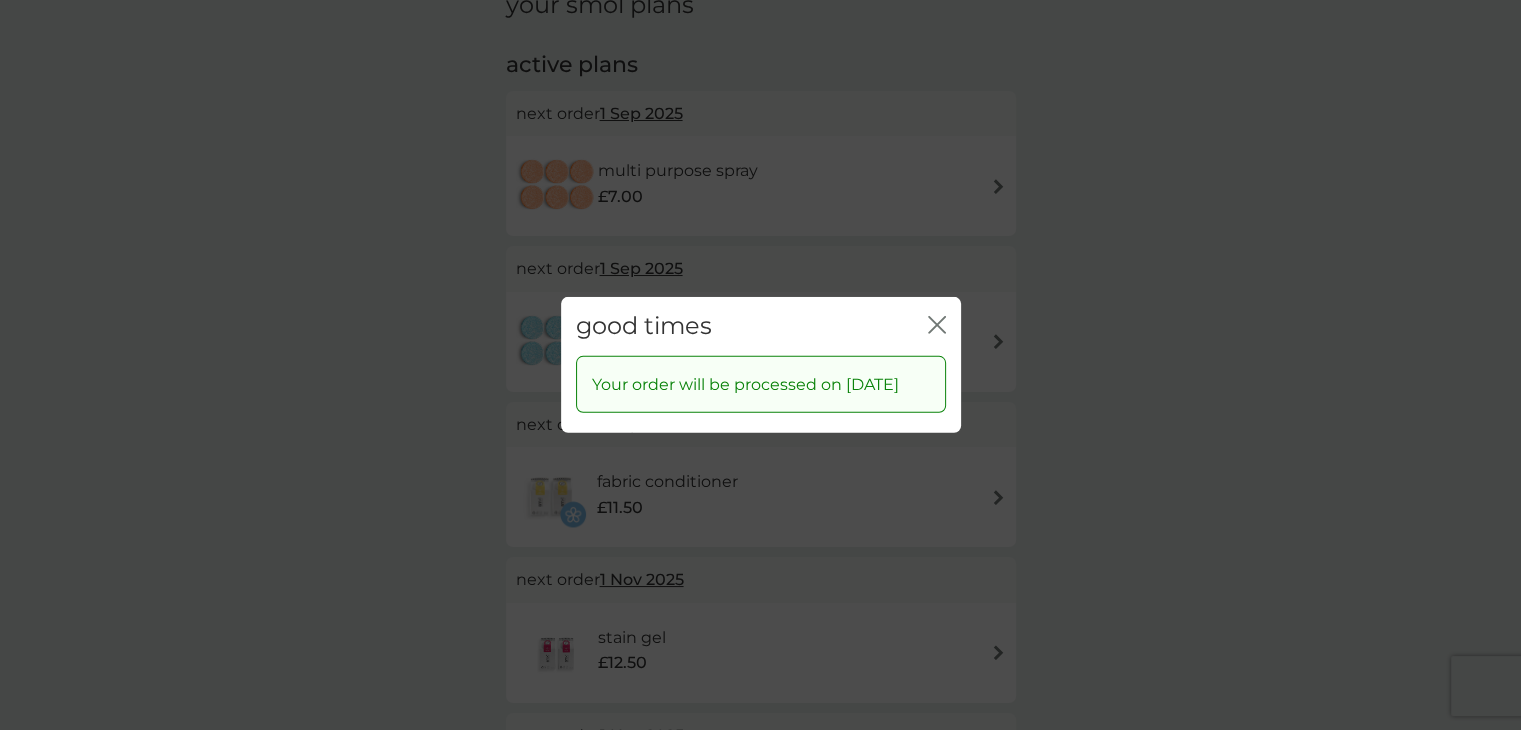 click on "close" 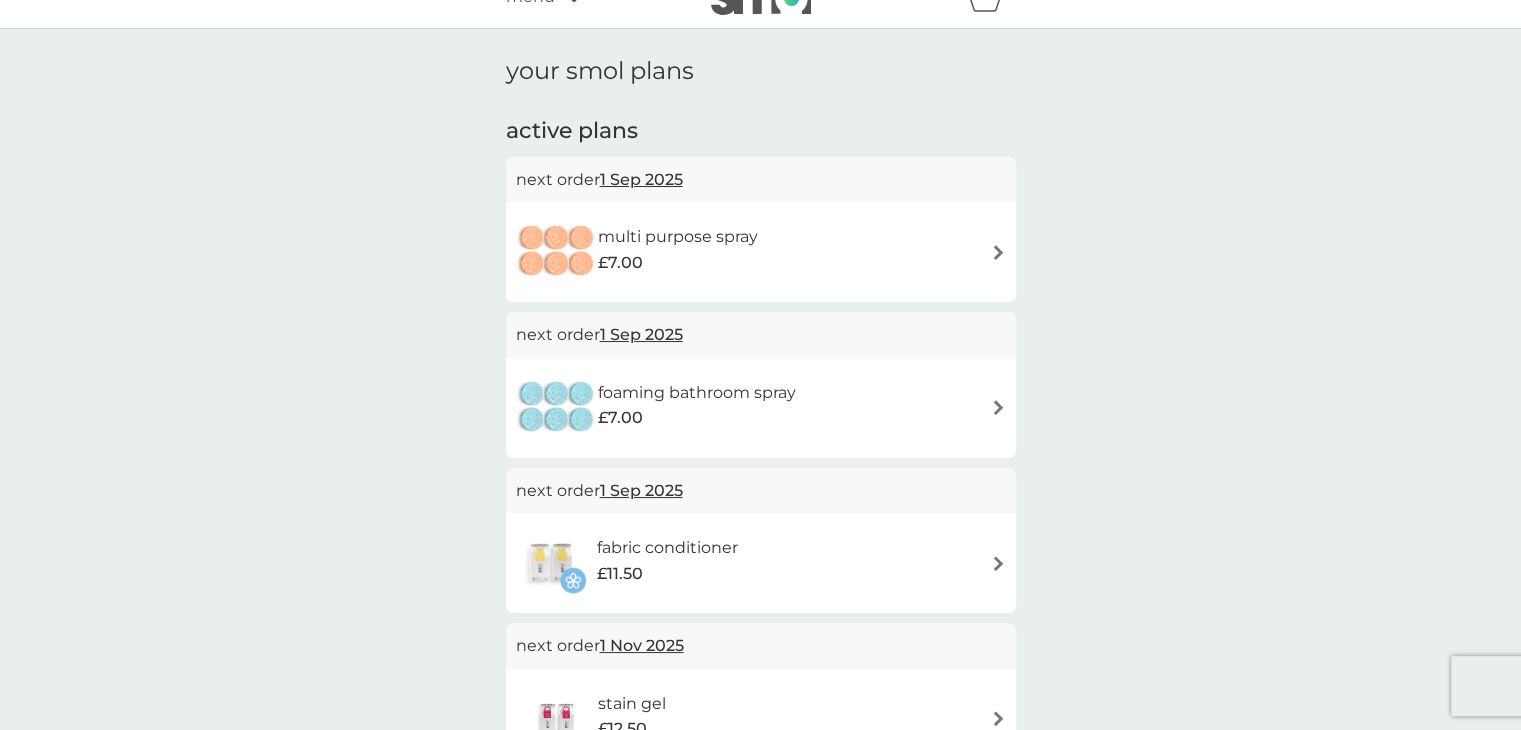 scroll, scrollTop: 0, scrollLeft: 0, axis: both 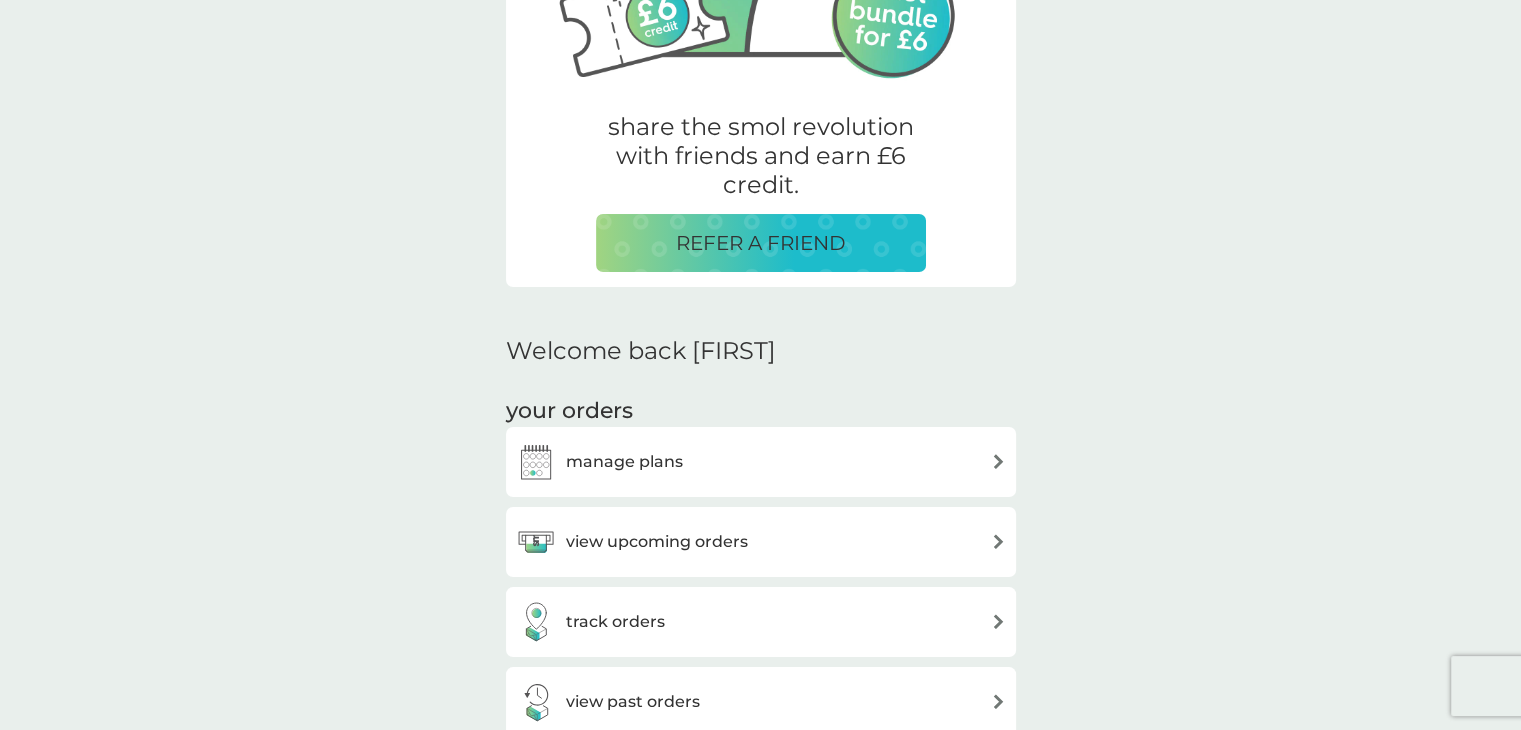 click on "manage plans" at bounding box center [624, 462] 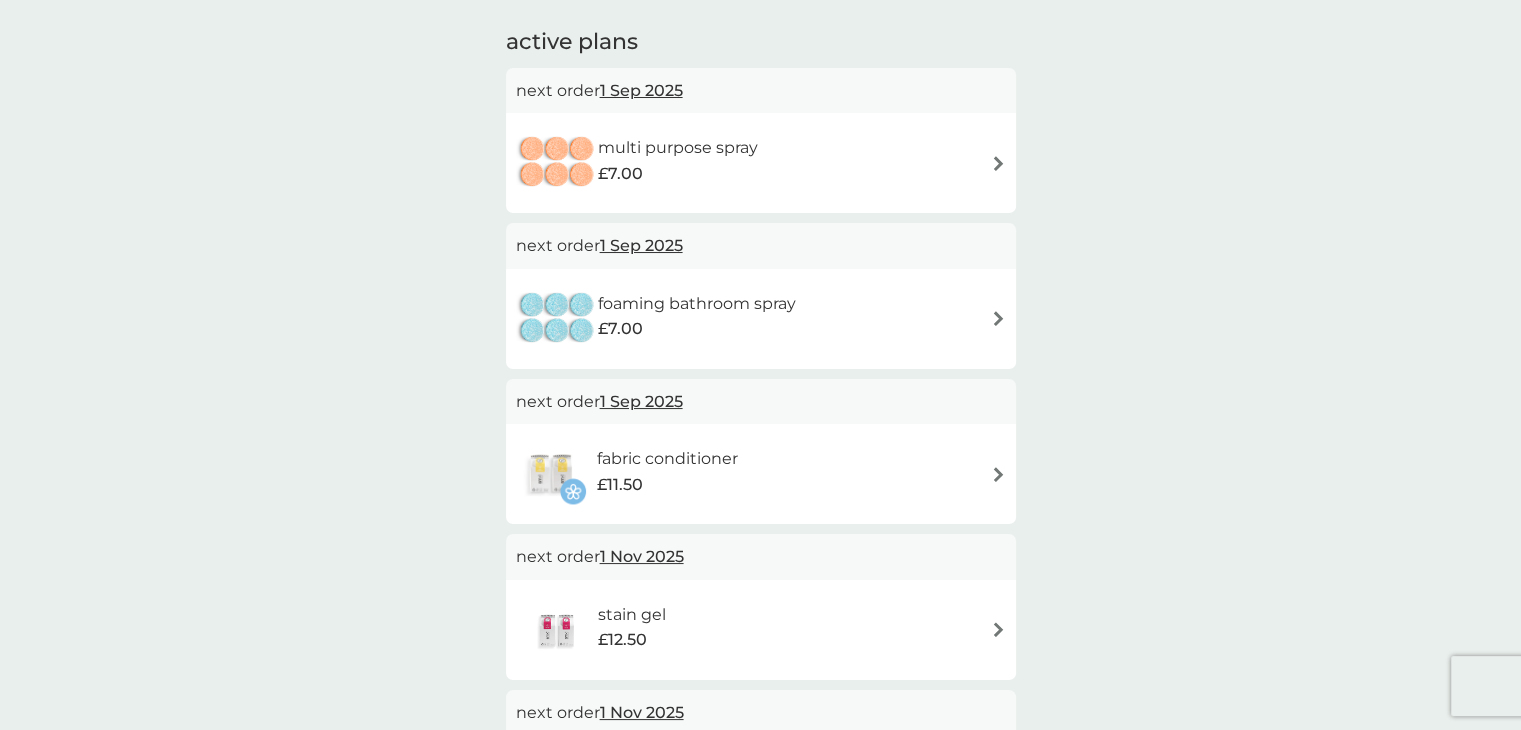 scroll, scrollTop: 0, scrollLeft: 0, axis: both 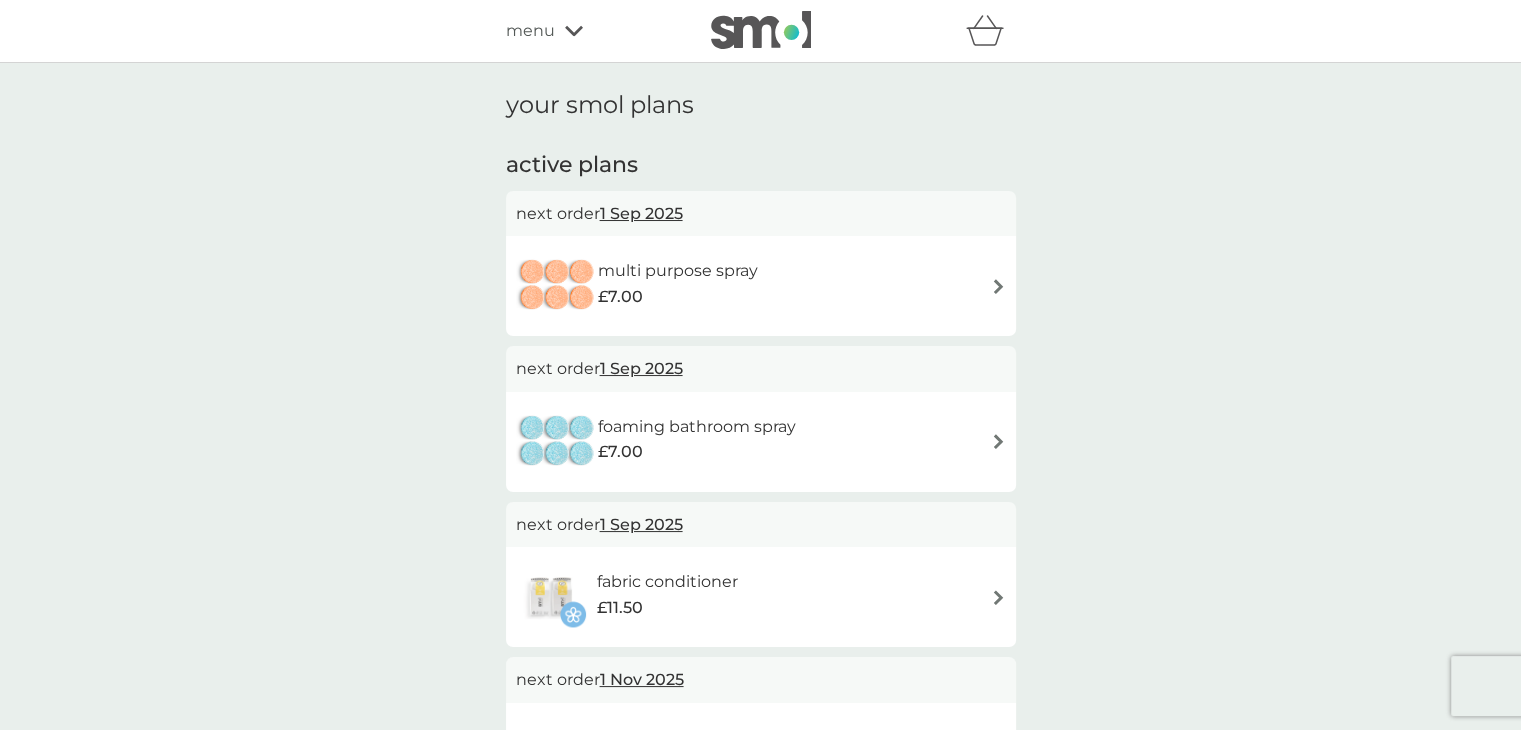 click on "refer a friend & you BOTH save smol impact smol shop your smol plans your upcoming orders your details order history logout menu" at bounding box center (760, 31) 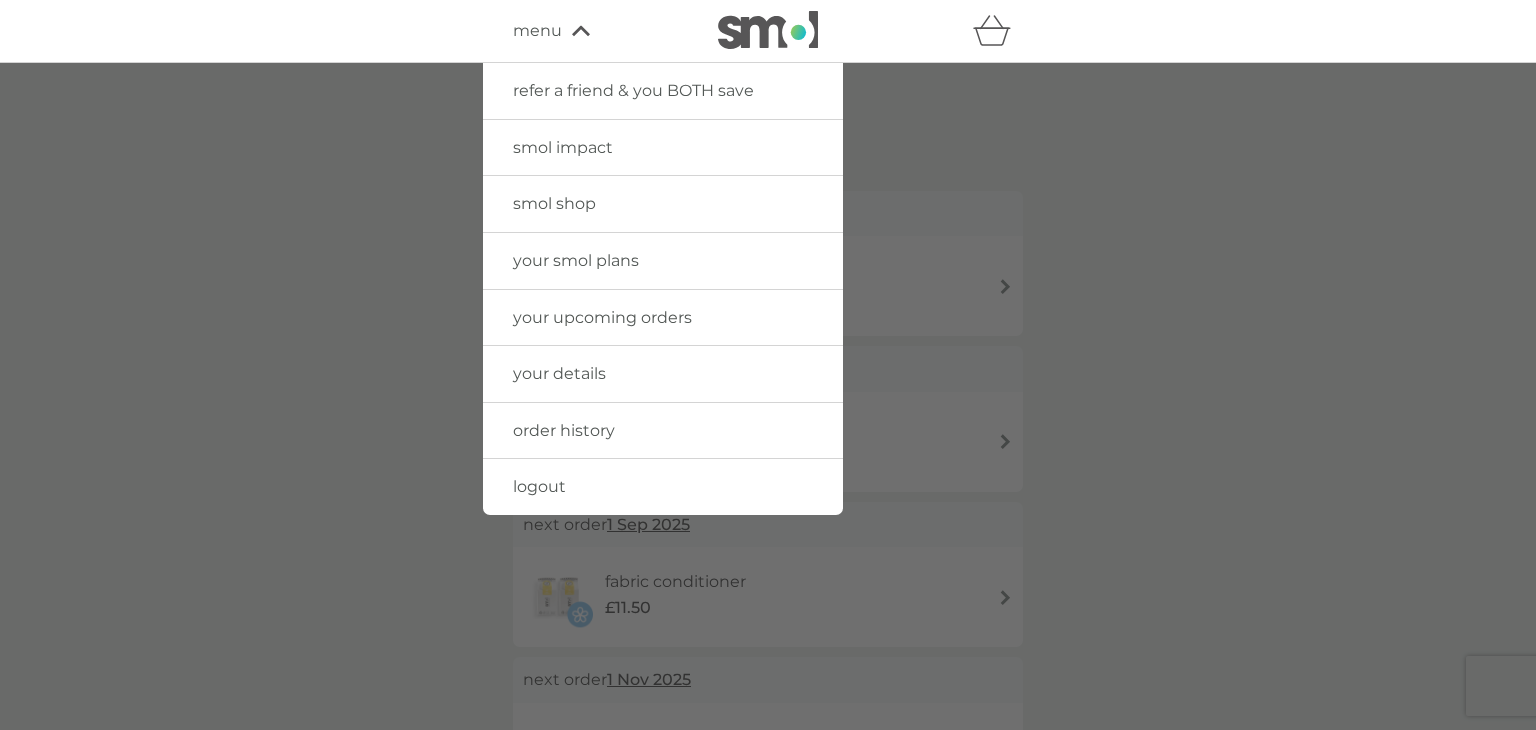 click on "smol impact" at bounding box center (563, 147) 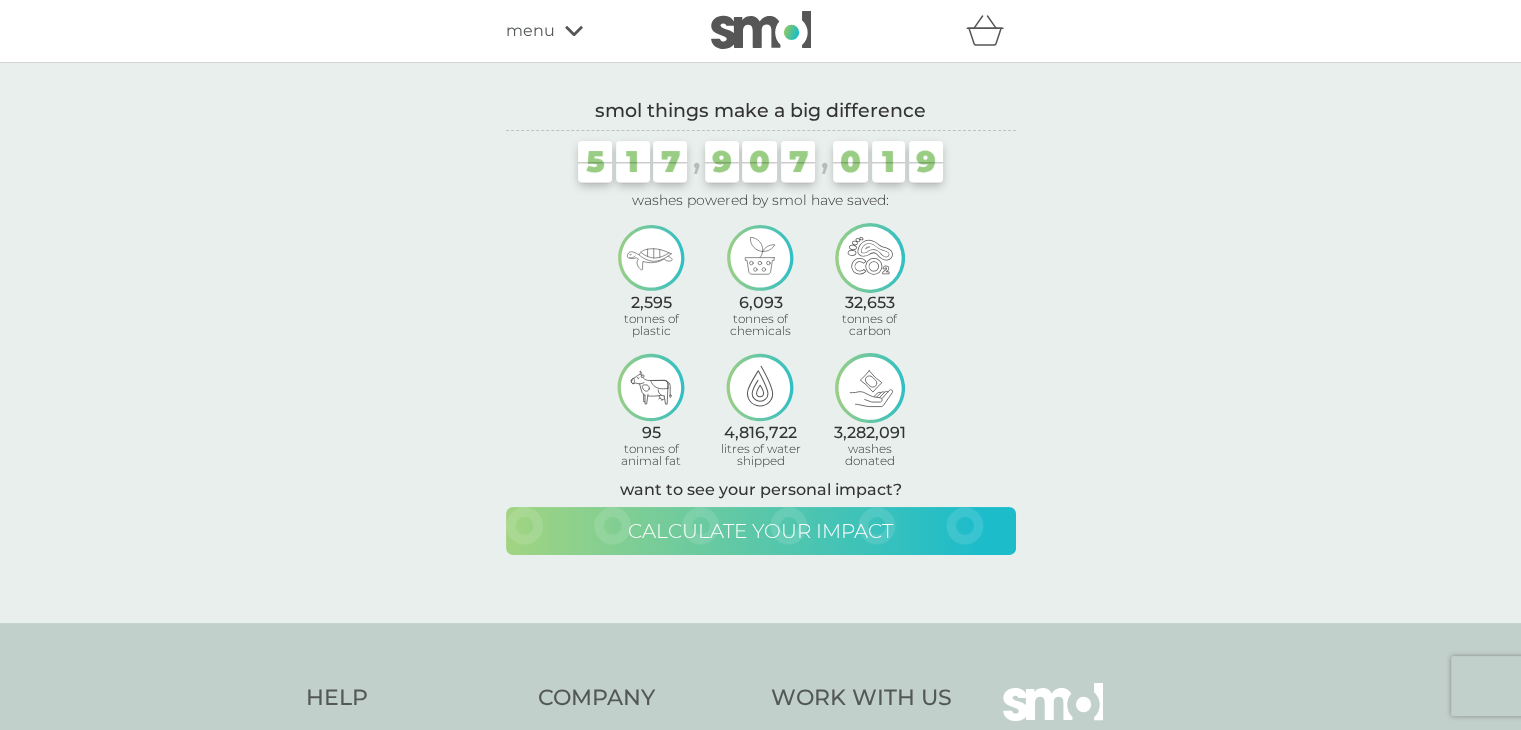 click on "calculate your impact" at bounding box center [760, 531] 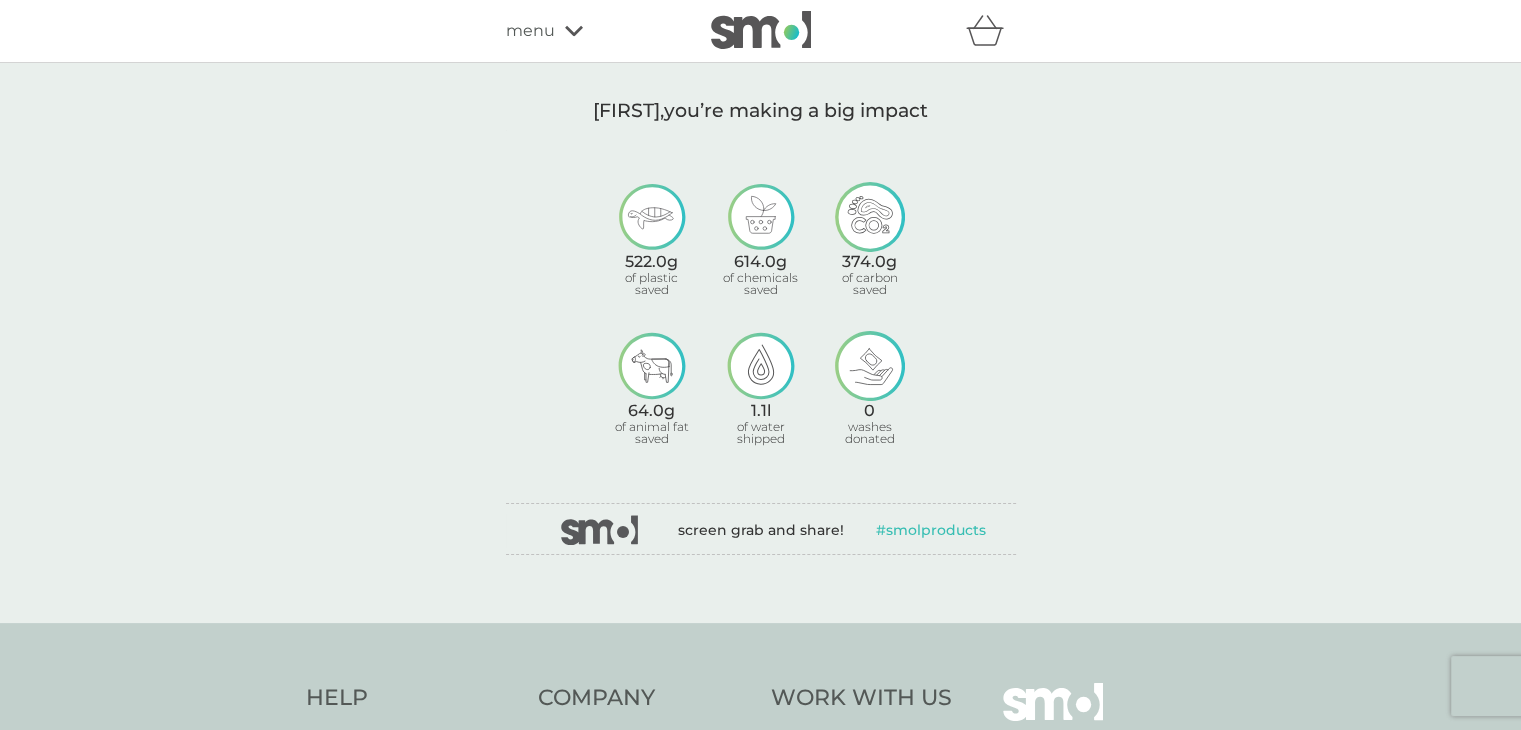 click on "refer a friend & you BOTH save smol impact smol shop your smol plans your upcoming orders your details order history logout menu" at bounding box center (761, 31) 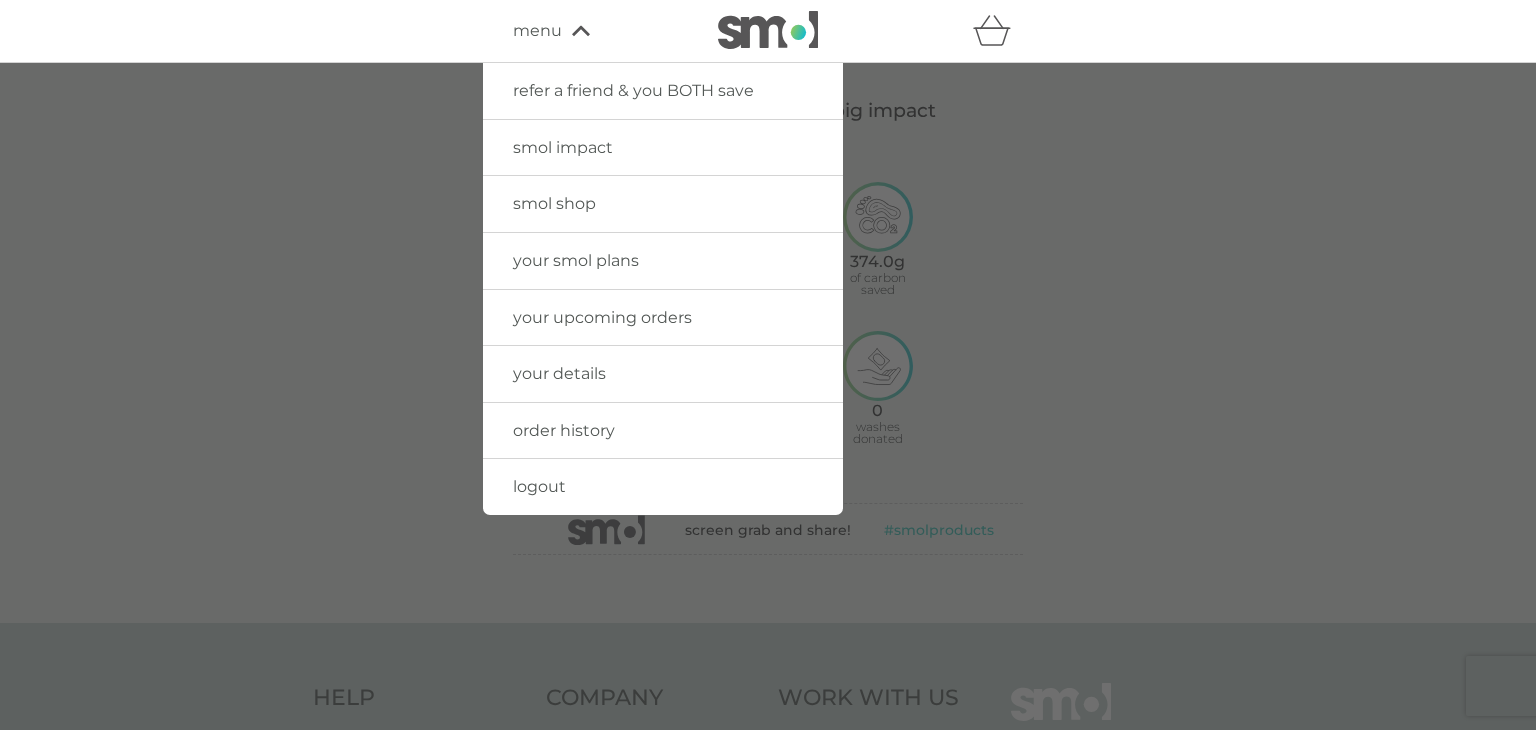 drag, startPoint x: 575, startPoint y: 209, endPoint x: 535, endPoint y: 226, distance: 43.462627 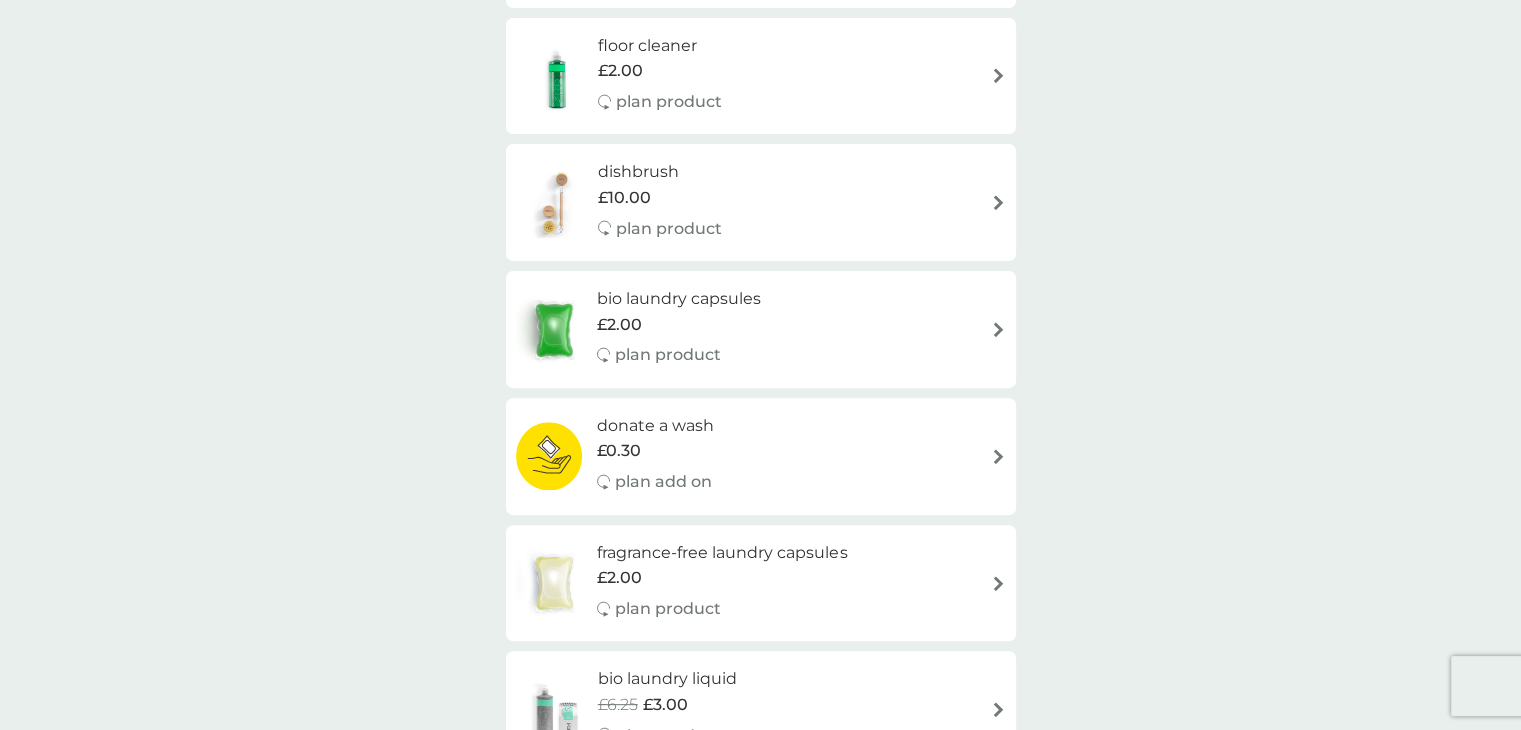 scroll, scrollTop: 600, scrollLeft: 0, axis: vertical 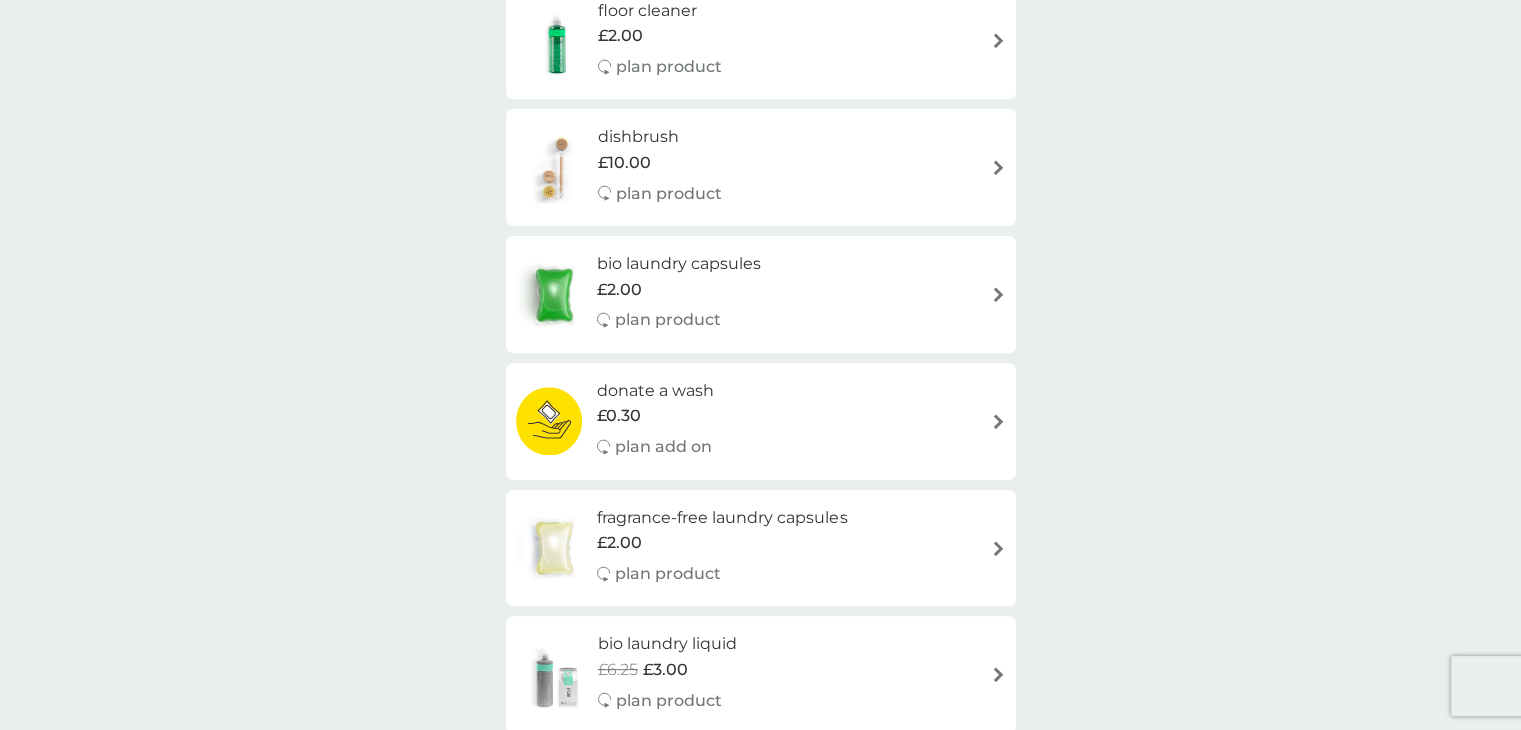 click on "donate a wash £0.30 plan add on" at bounding box center (761, 421) 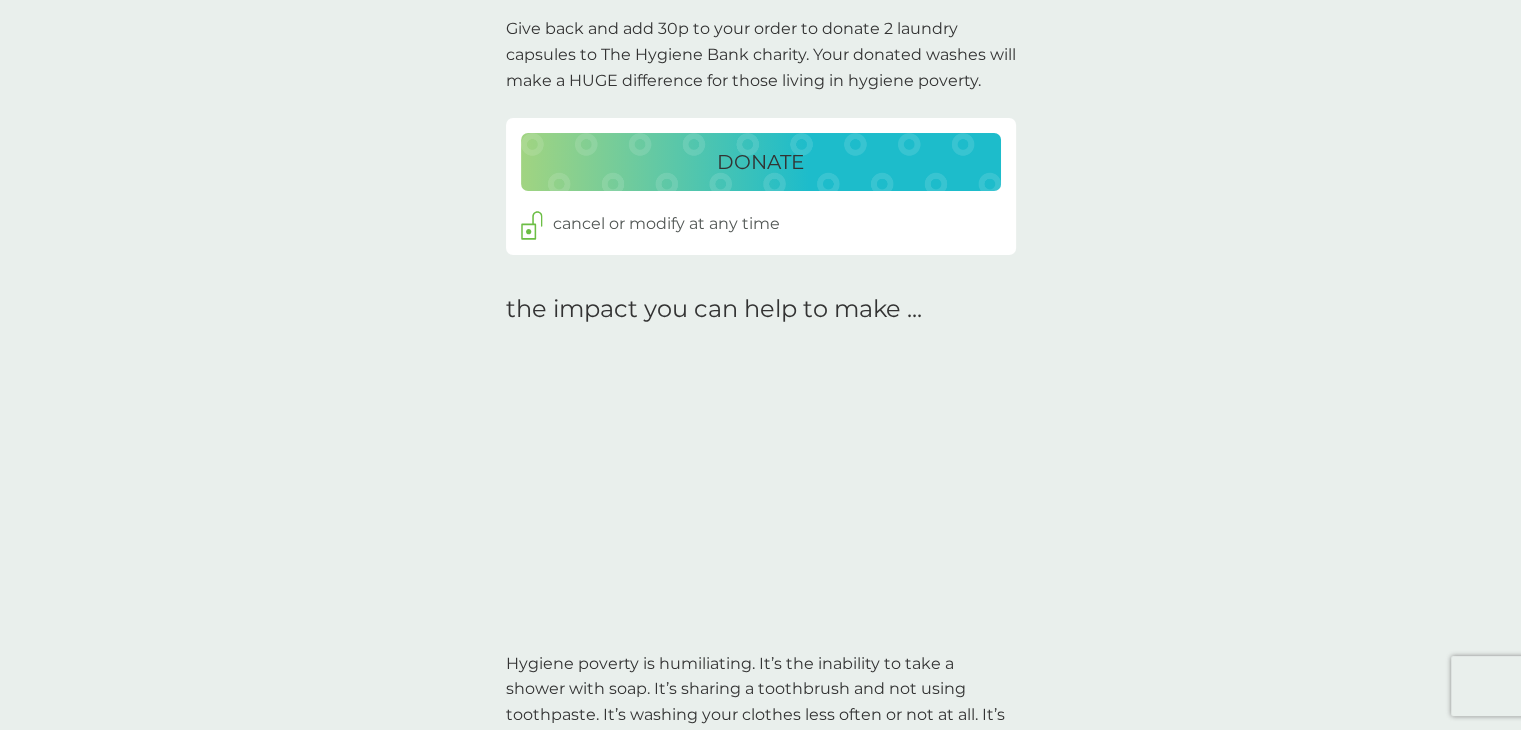 scroll, scrollTop: 269, scrollLeft: 0, axis: vertical 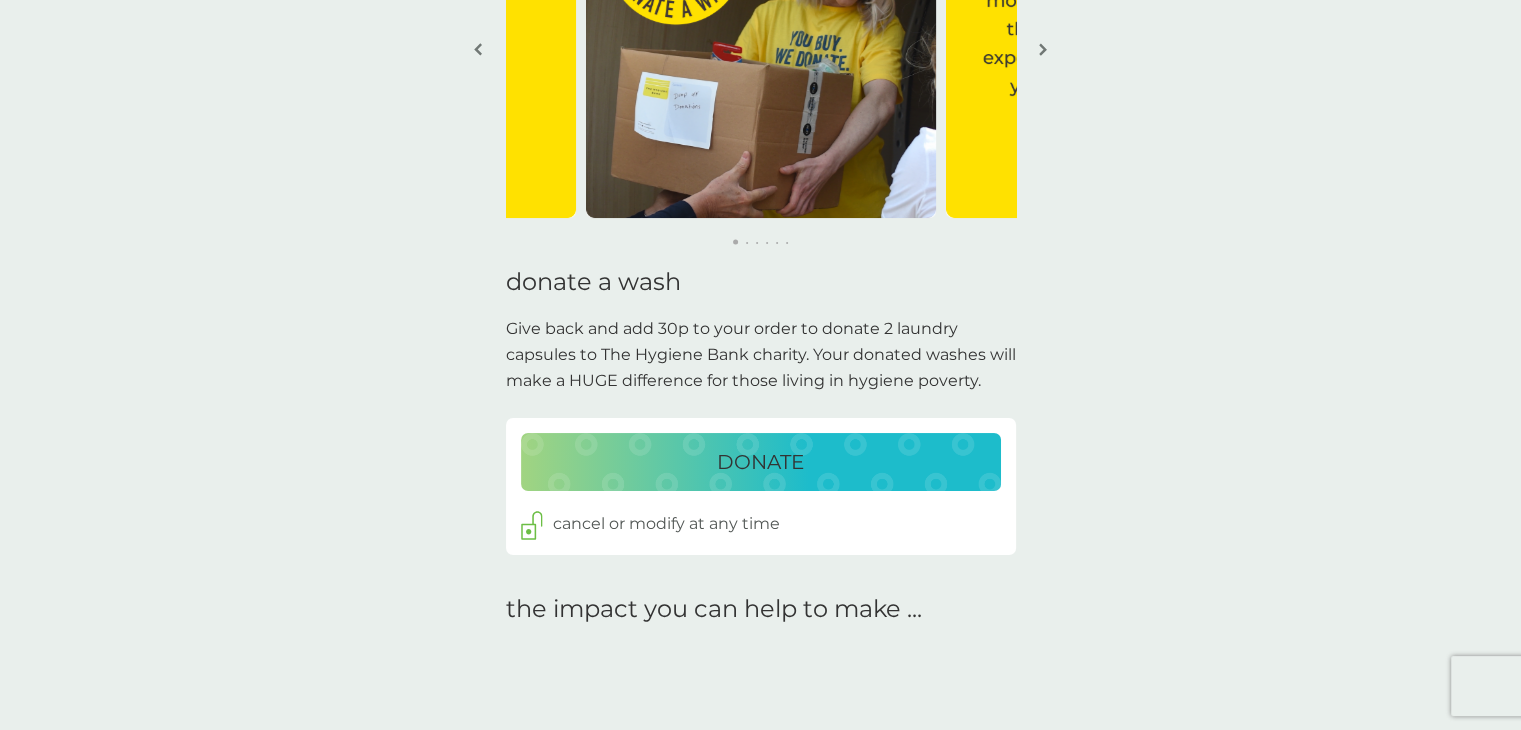 click on "DONATE" at bounding box center (761, 462) 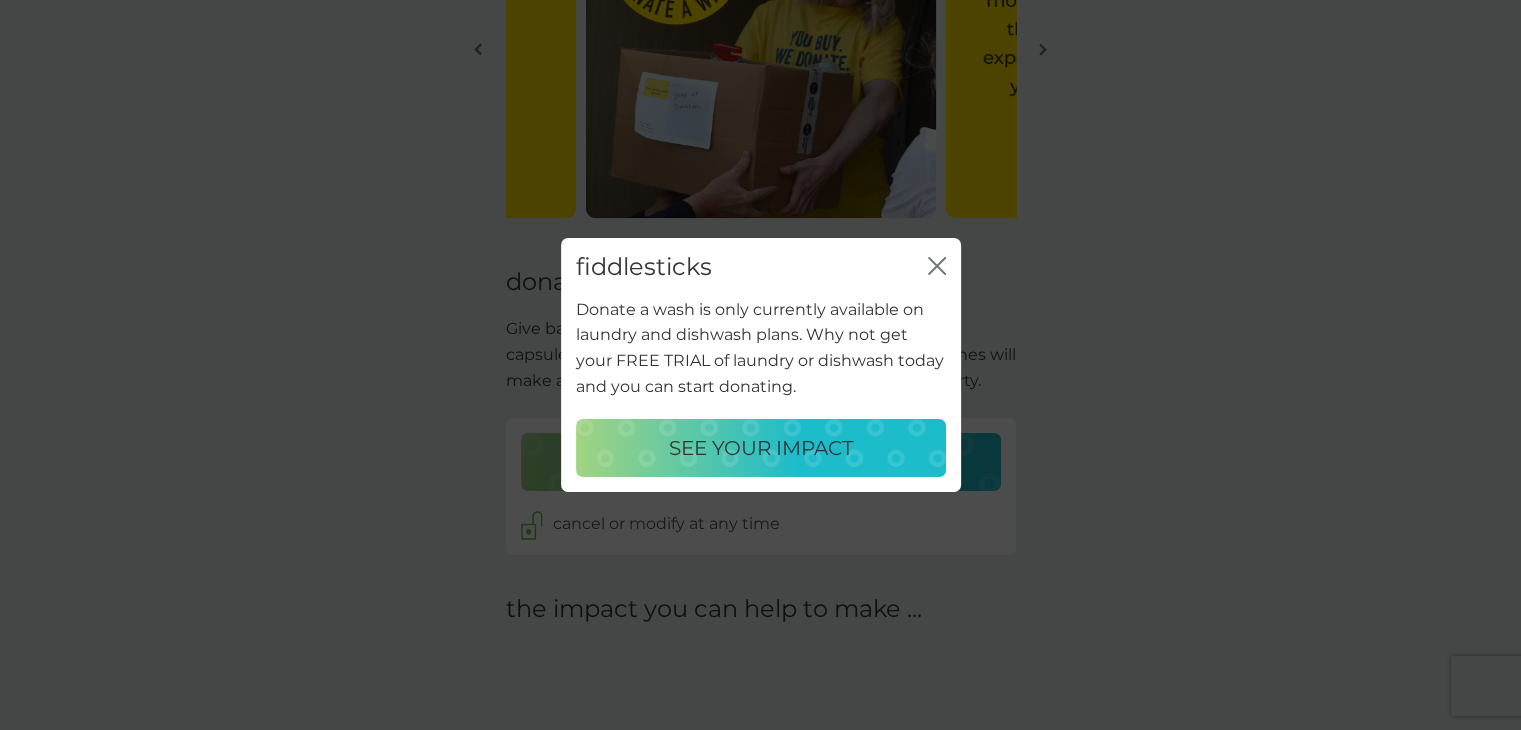 click on "close" 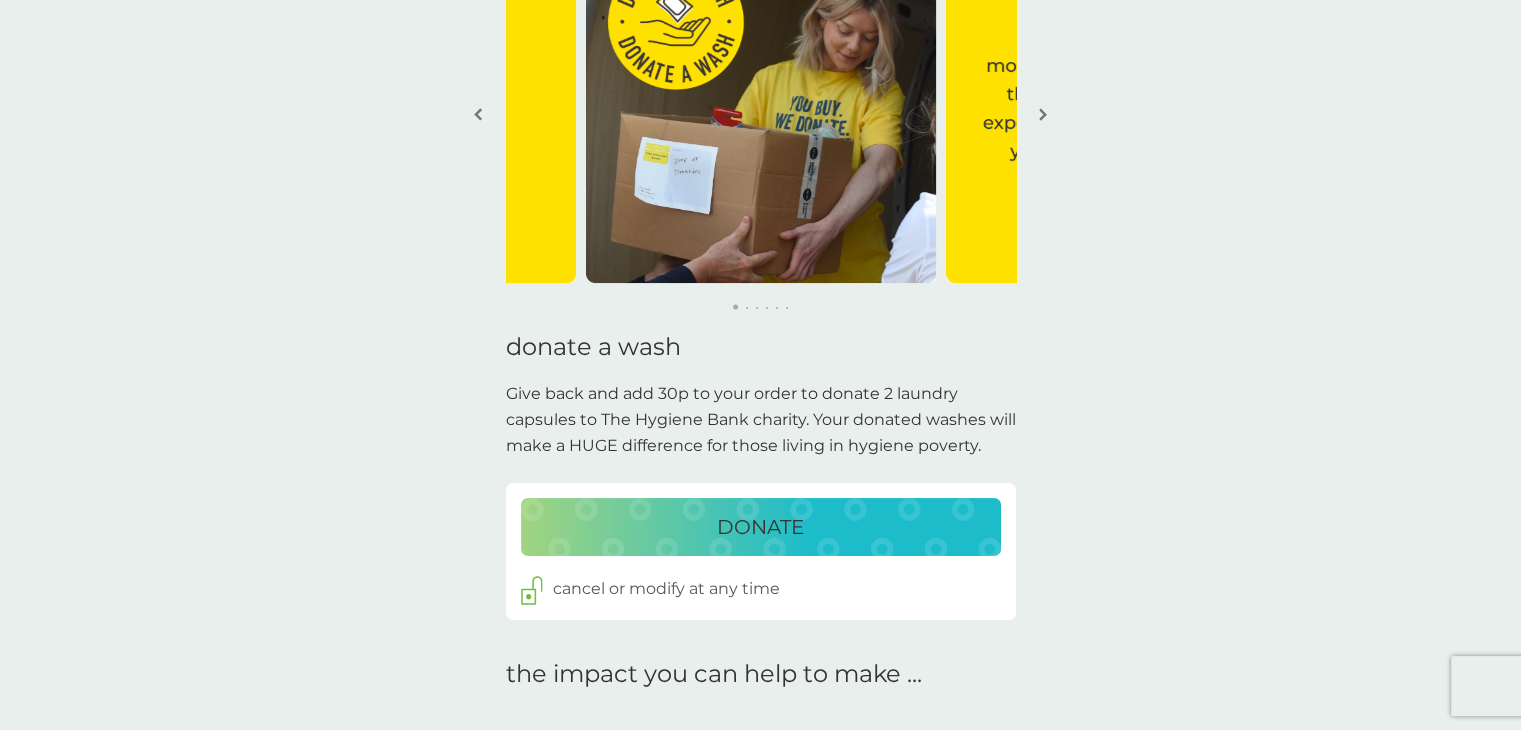 scroll, scrollTop: 0, scrollLeft: 0, axis: both 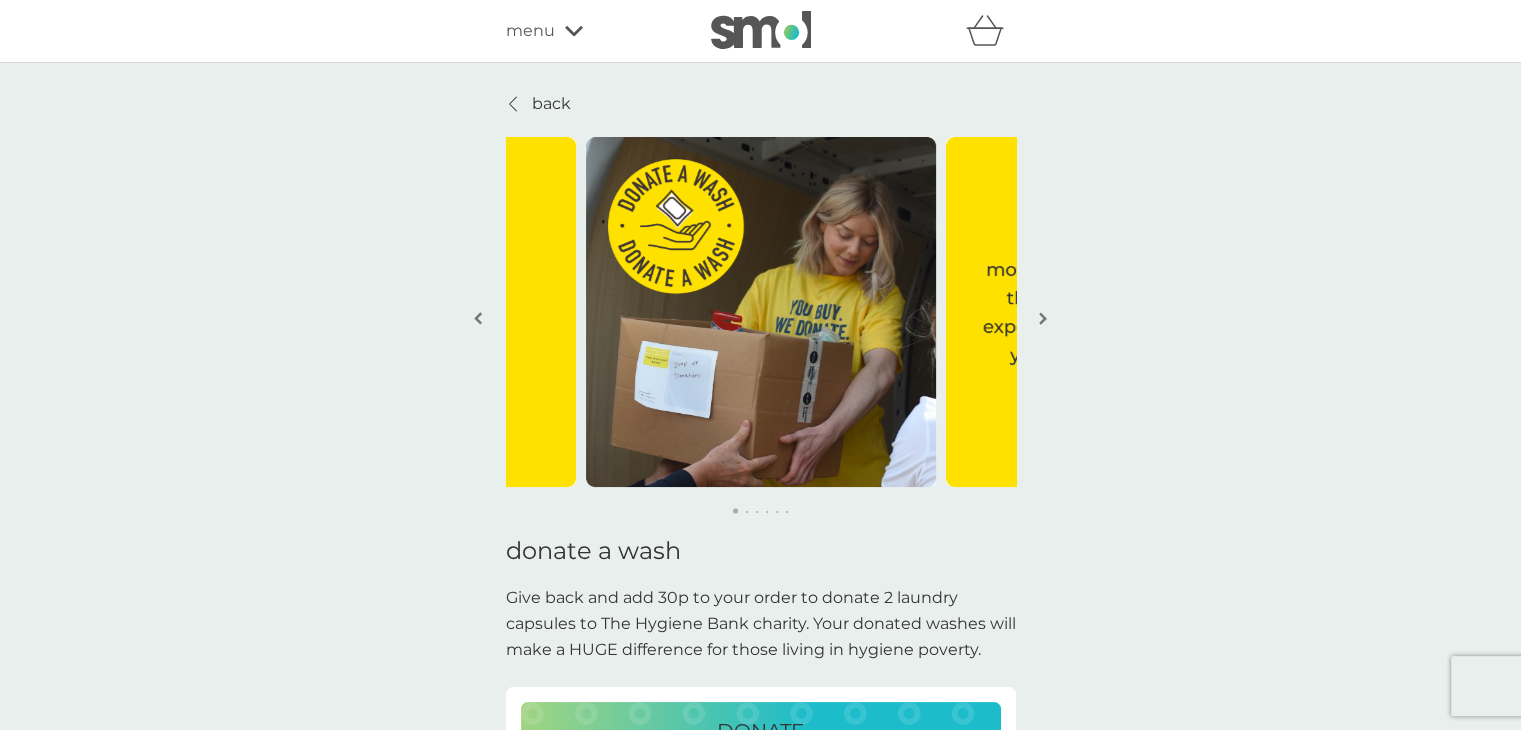 click on "back donate a wash Give back and add 30p to your order to donate 2 laundry capsules to The Hygiene Bank charity. Your donated washes will make a HUGE difference for those living in hygiene poverty. DONATE cancel or modify at any time the impact you can help to make ..." at bounding box center (760, 856) 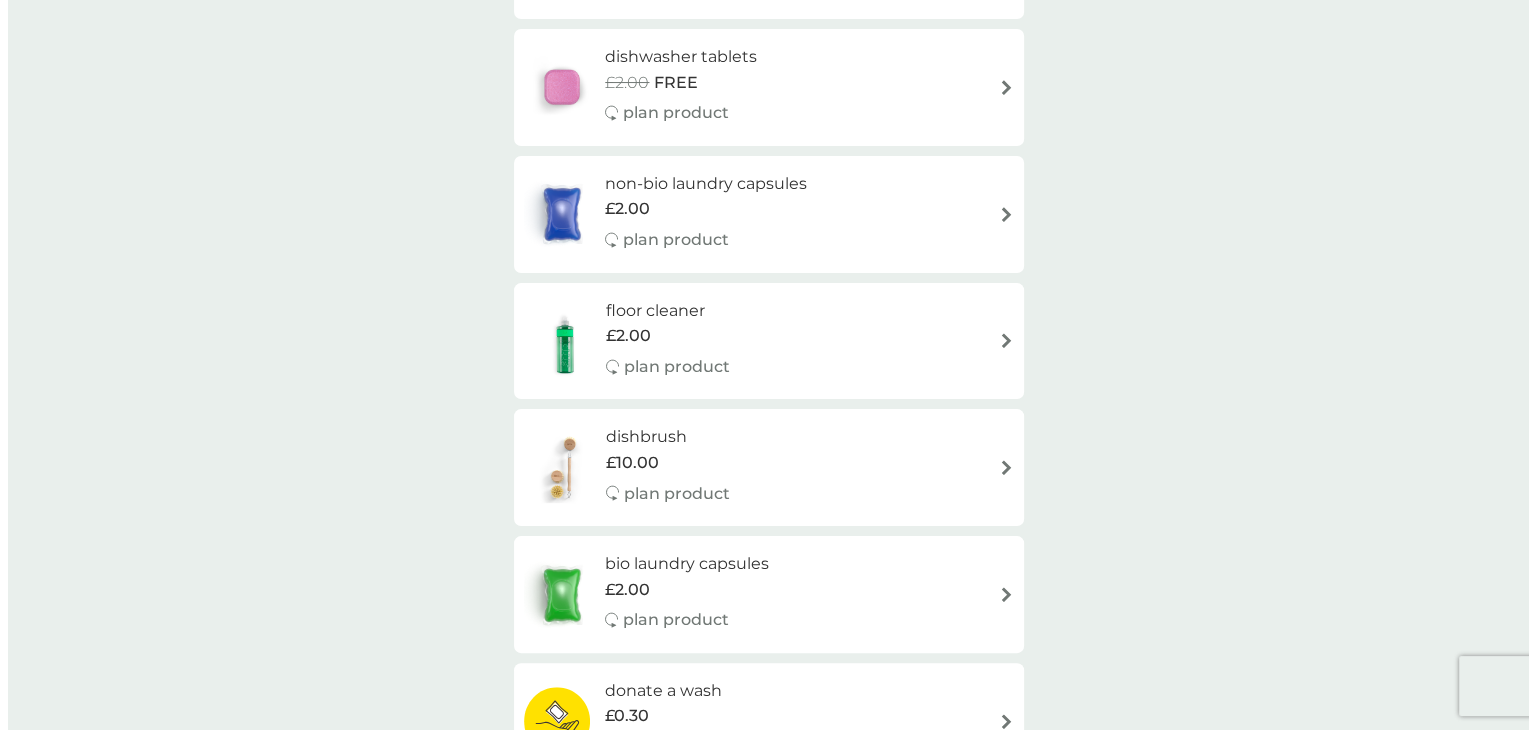 scroll, scrollTop: 0, scrollLeft: 0, axis: both 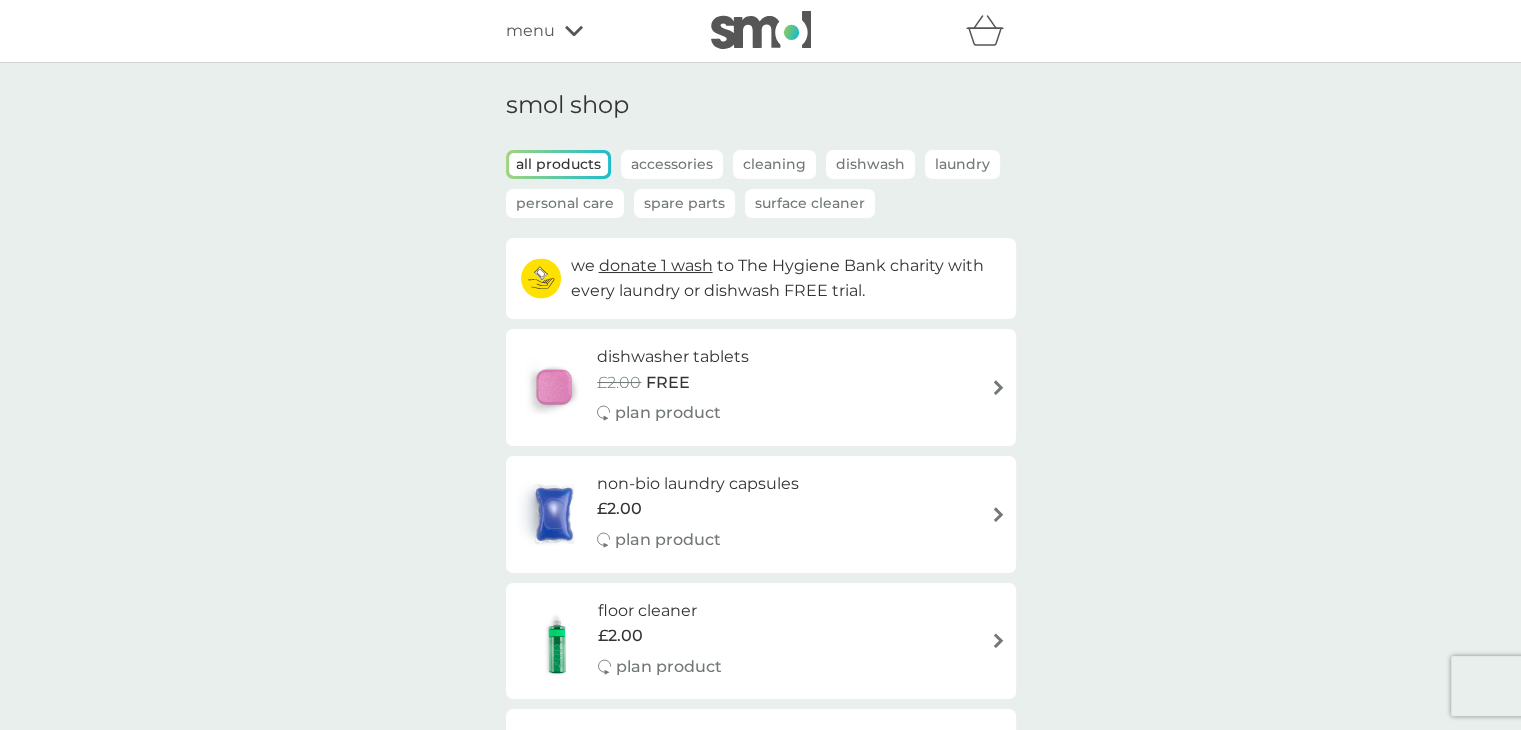 click on "menu" at bounding box center (530, 31) 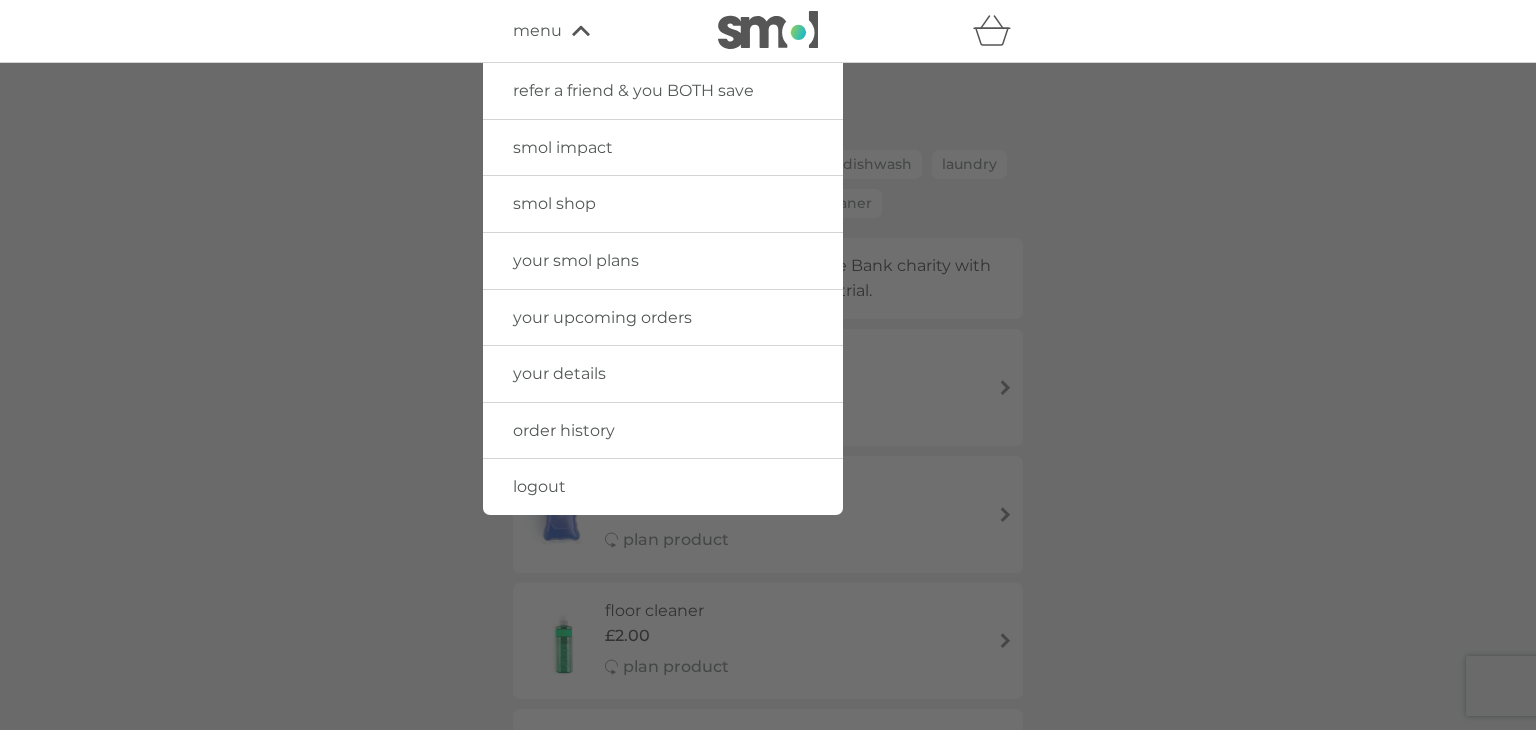 click on "logout" at bounding box center (539, 486) 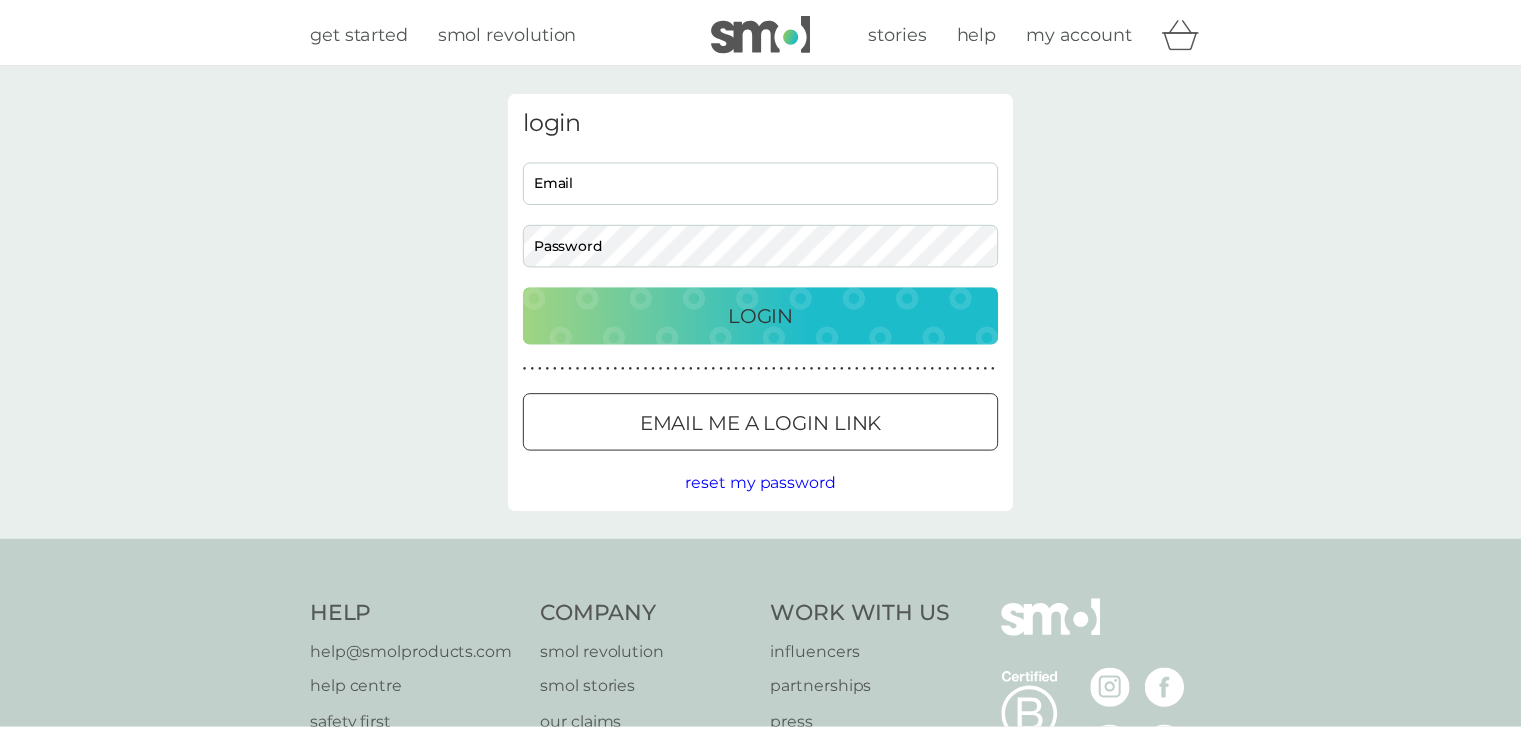 scroll, scrollTop: 0, scrollLeft: 0, axis: both 